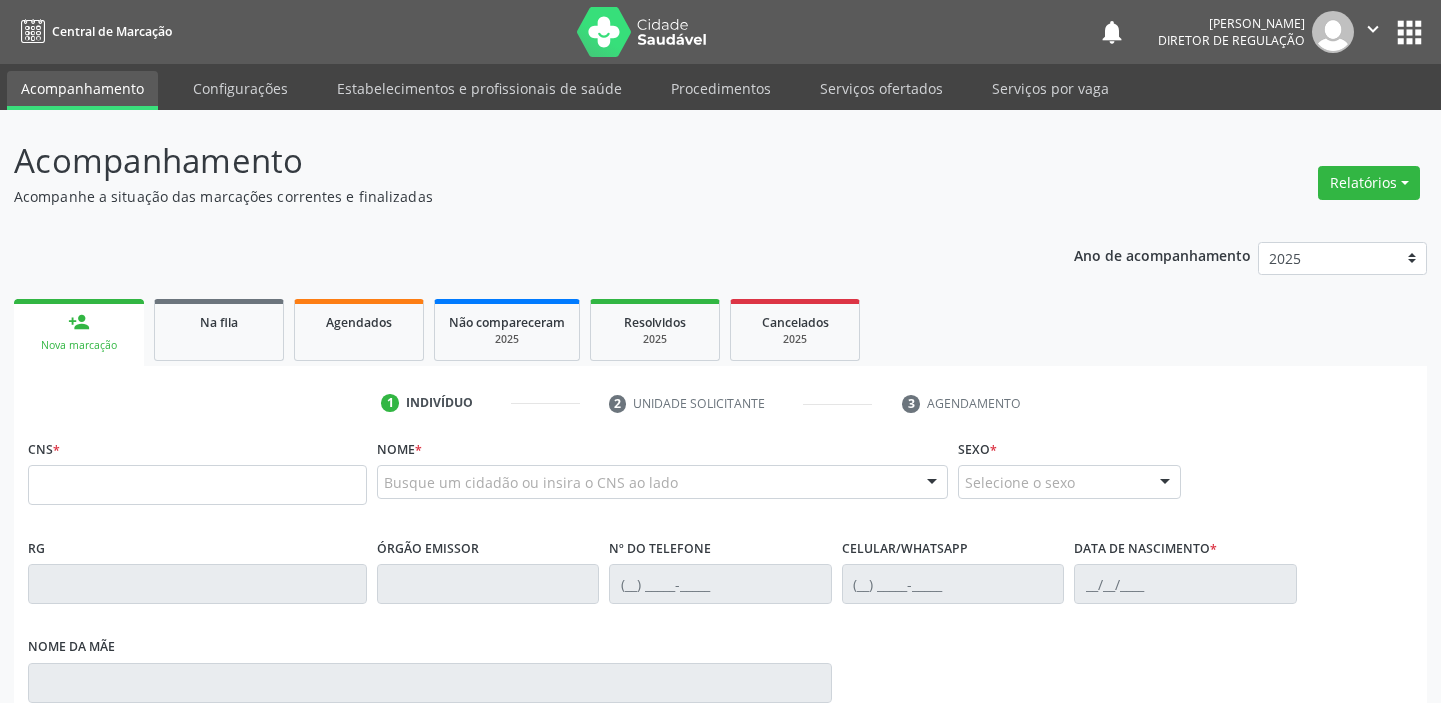 click at bounding box center (197, 485) 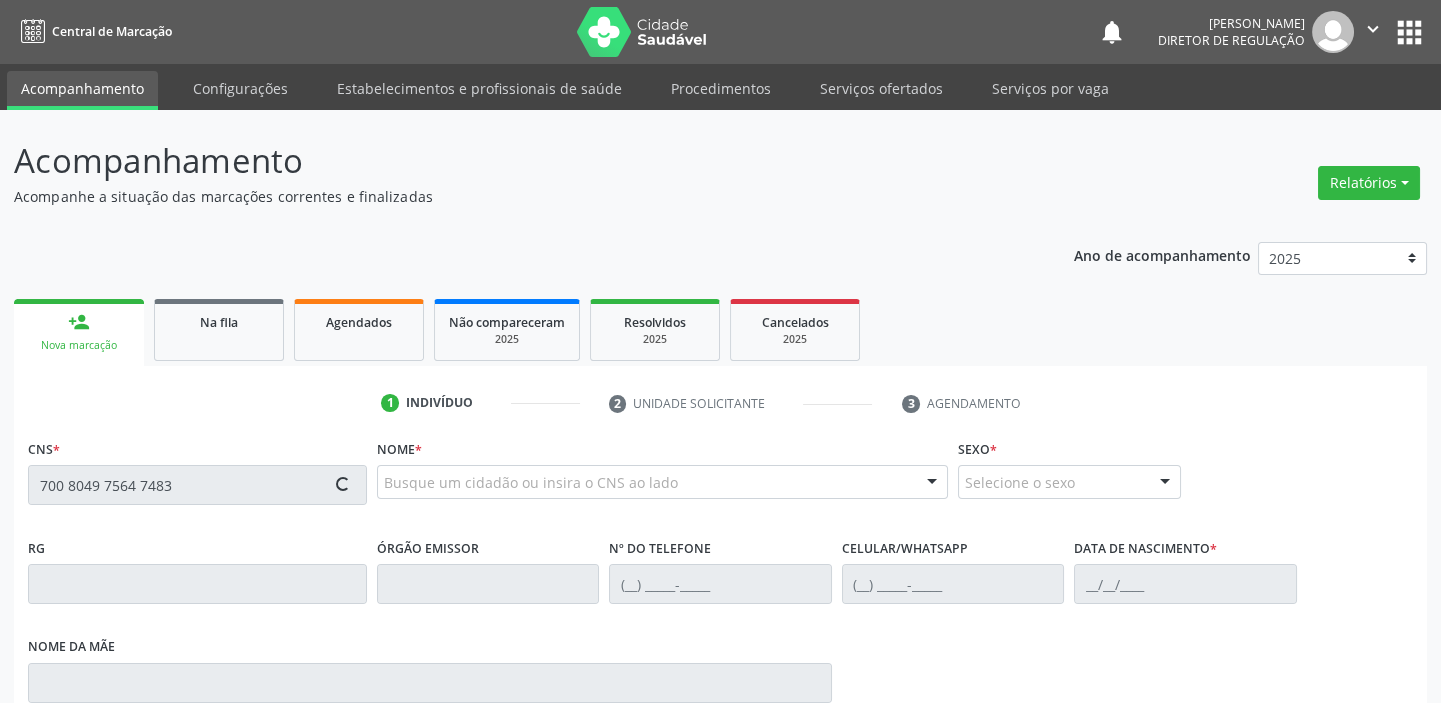 type on "700 8049 7564 7483" 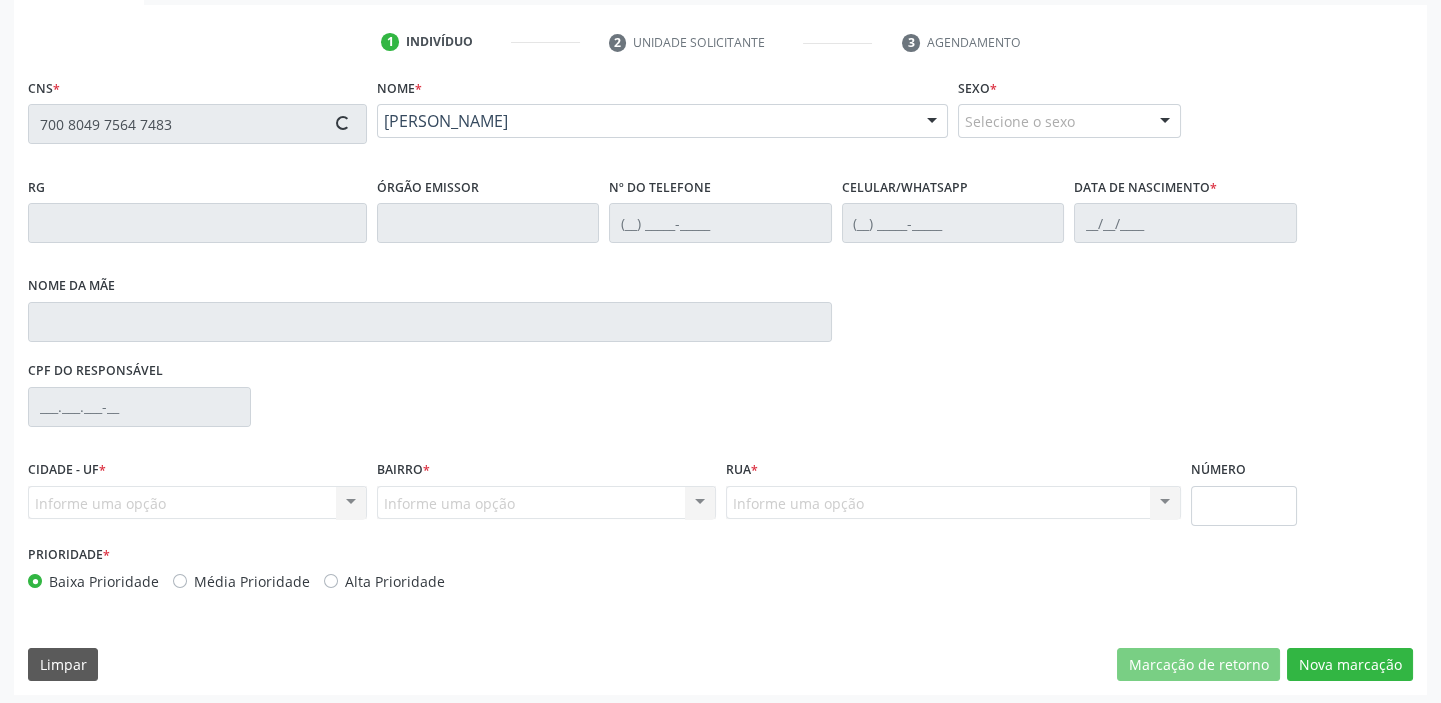 type on "[PHONE_NUMBER]" 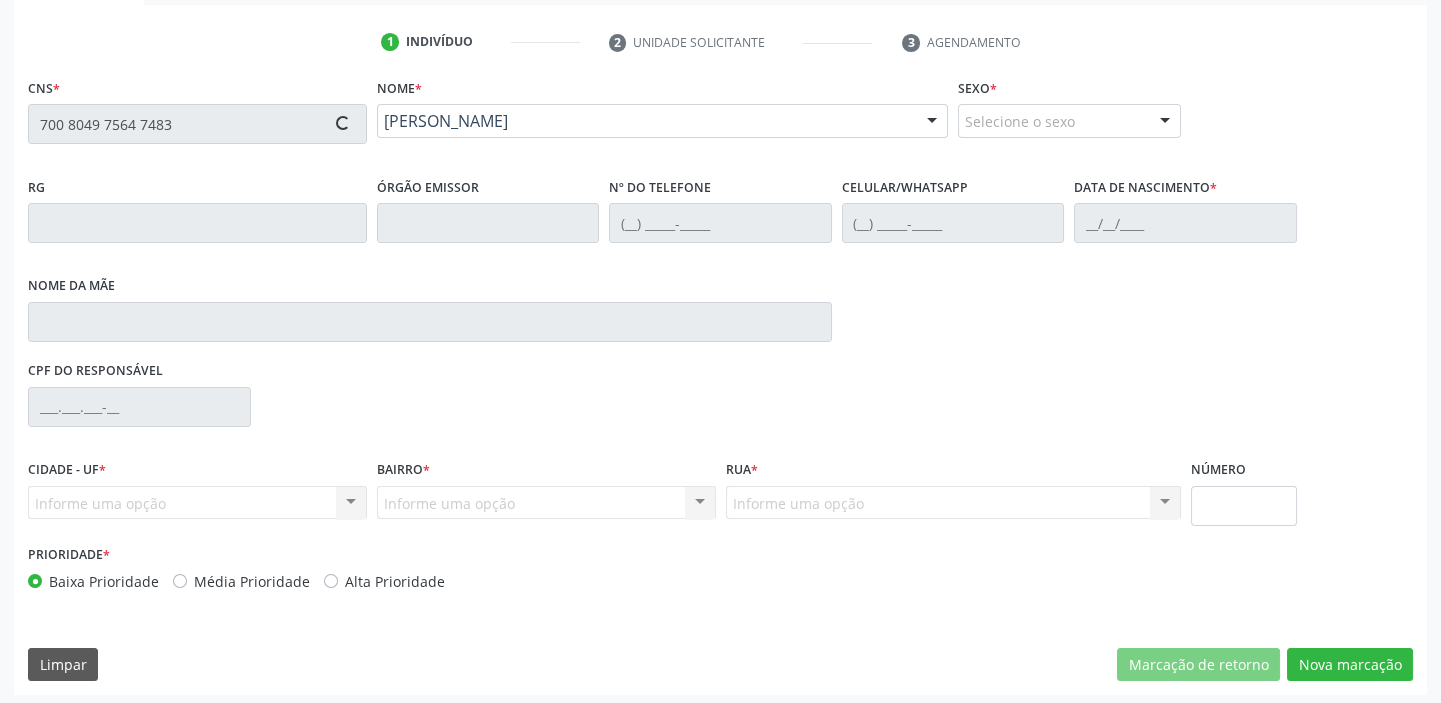 type on "[PHONE_NUMBER]" 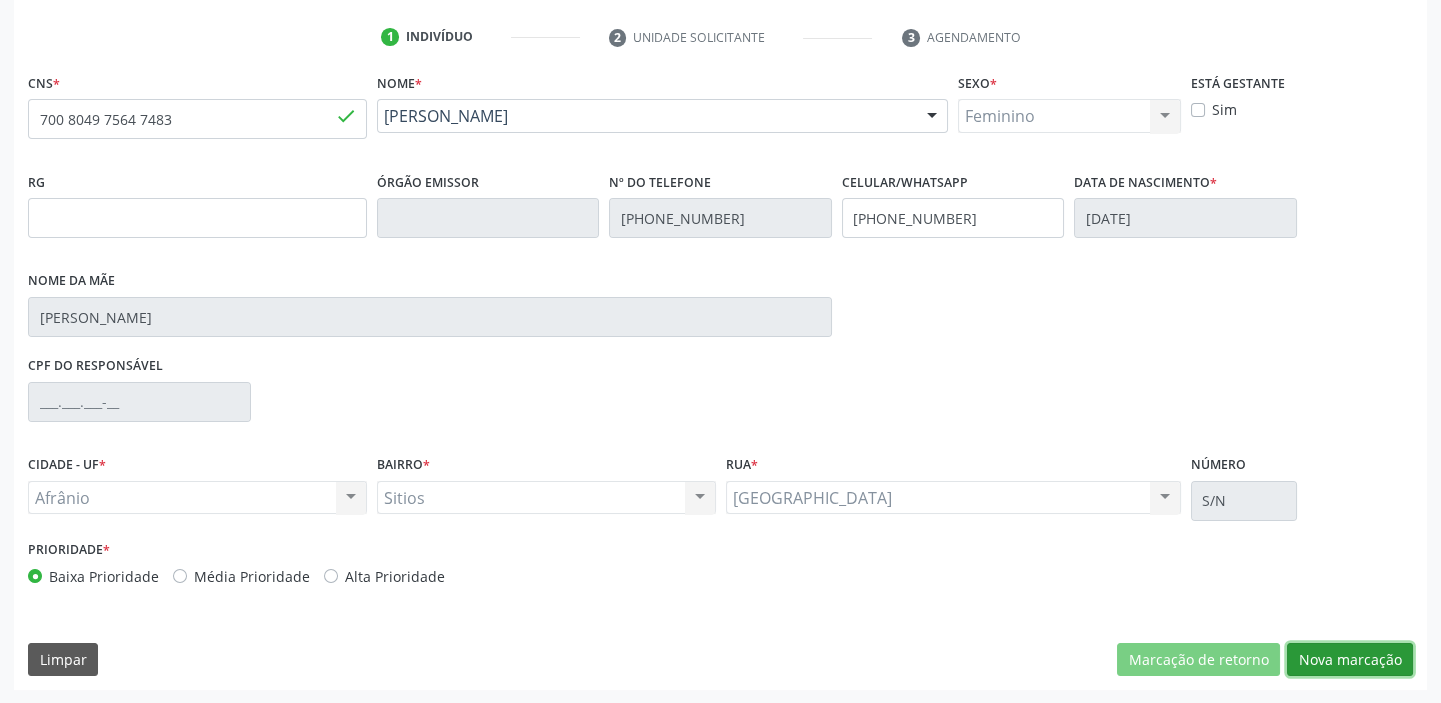 click on "Nova marcação" at bounding box center [1350, 660] 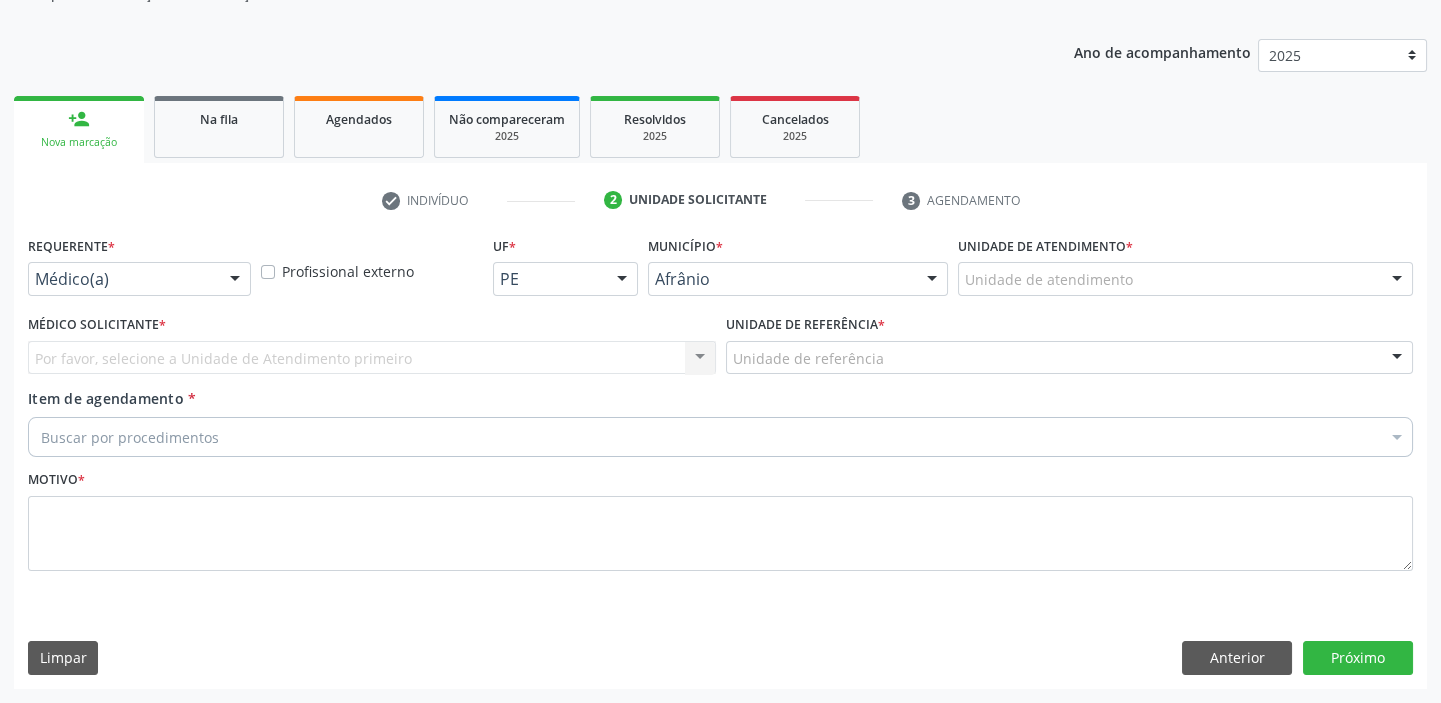 scroll, scrollTop: 201, scrollLeft: 0, axis: vertical 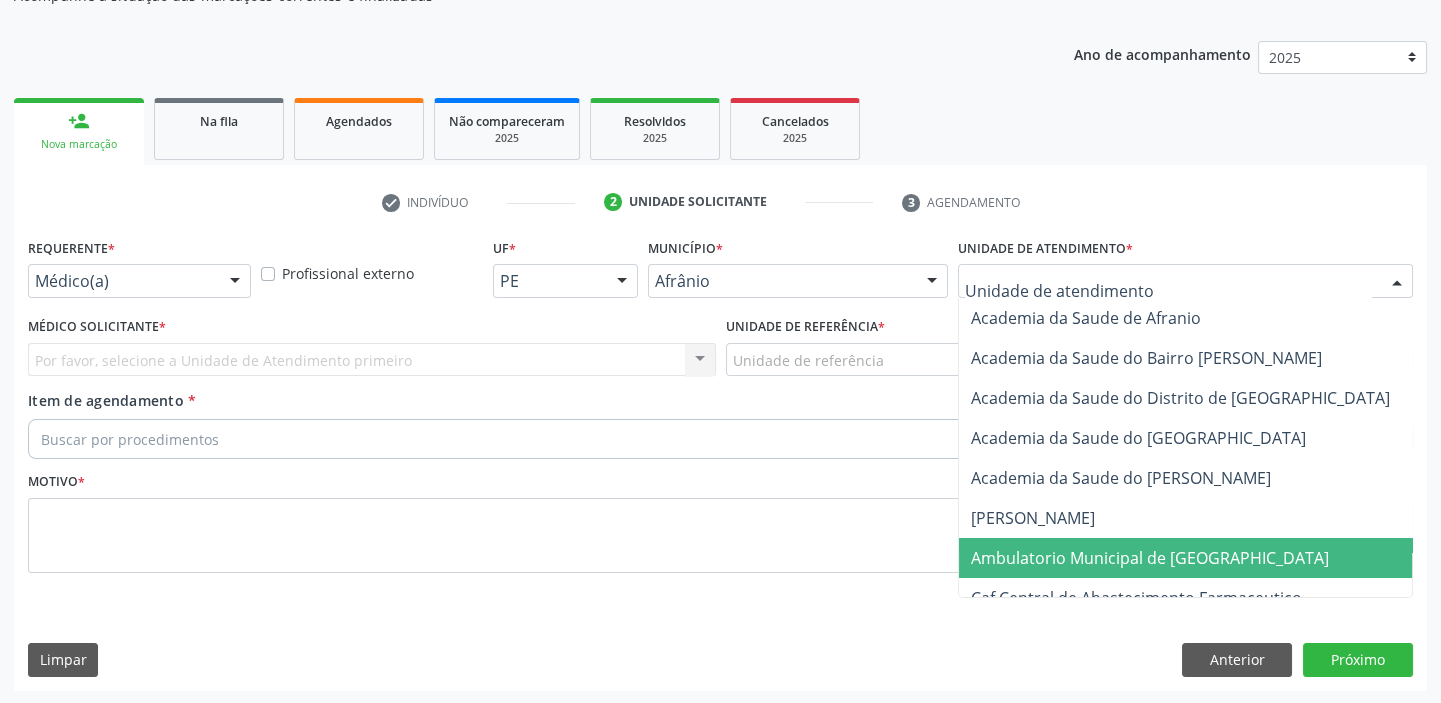 click on "Ambulatorio Municipal de [GEOGRAPHIC_DATA]" at bounding box center (1150, 558) 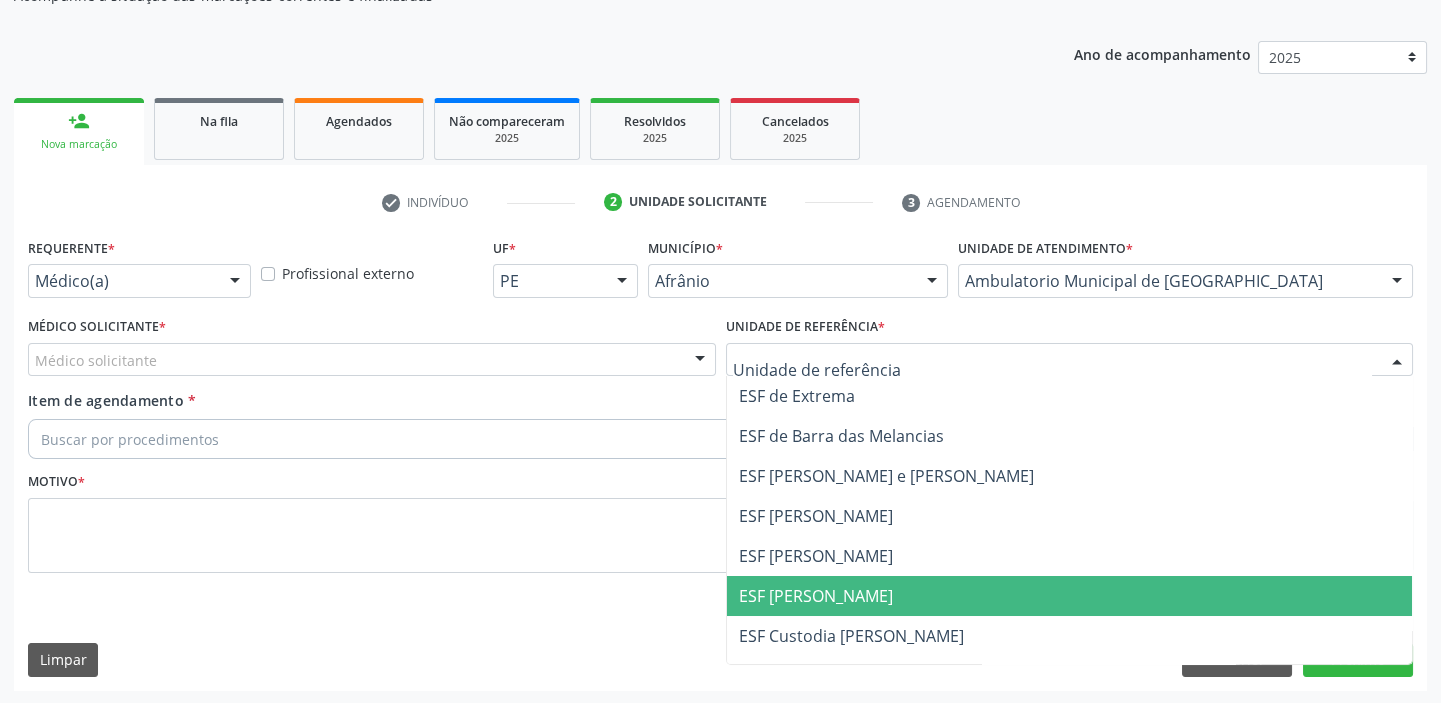 click on "ESF [PERSON_NAME]" at bounding box center [816, 596] 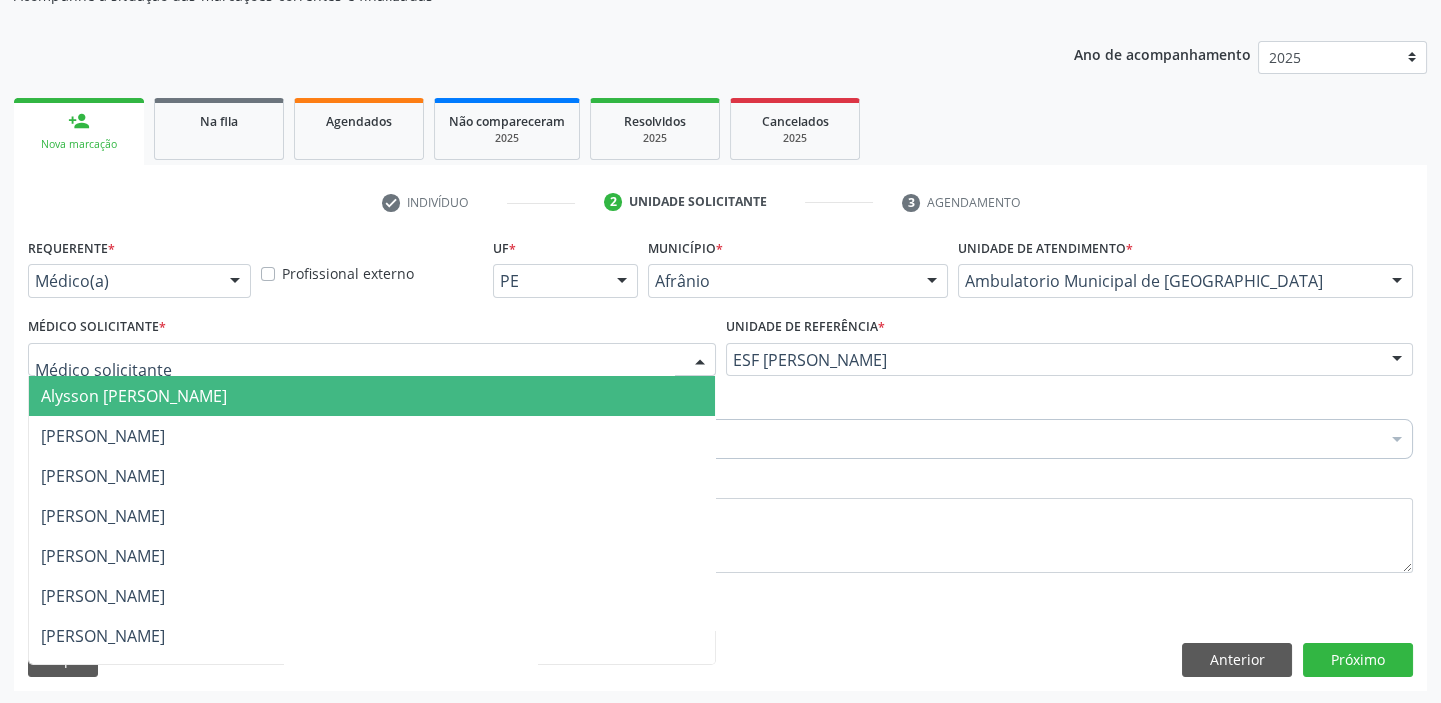 drag, startPoint x: 138, startPoint y: 389, endPoint x: 136, endPoint y: 400, distance: 11.18034 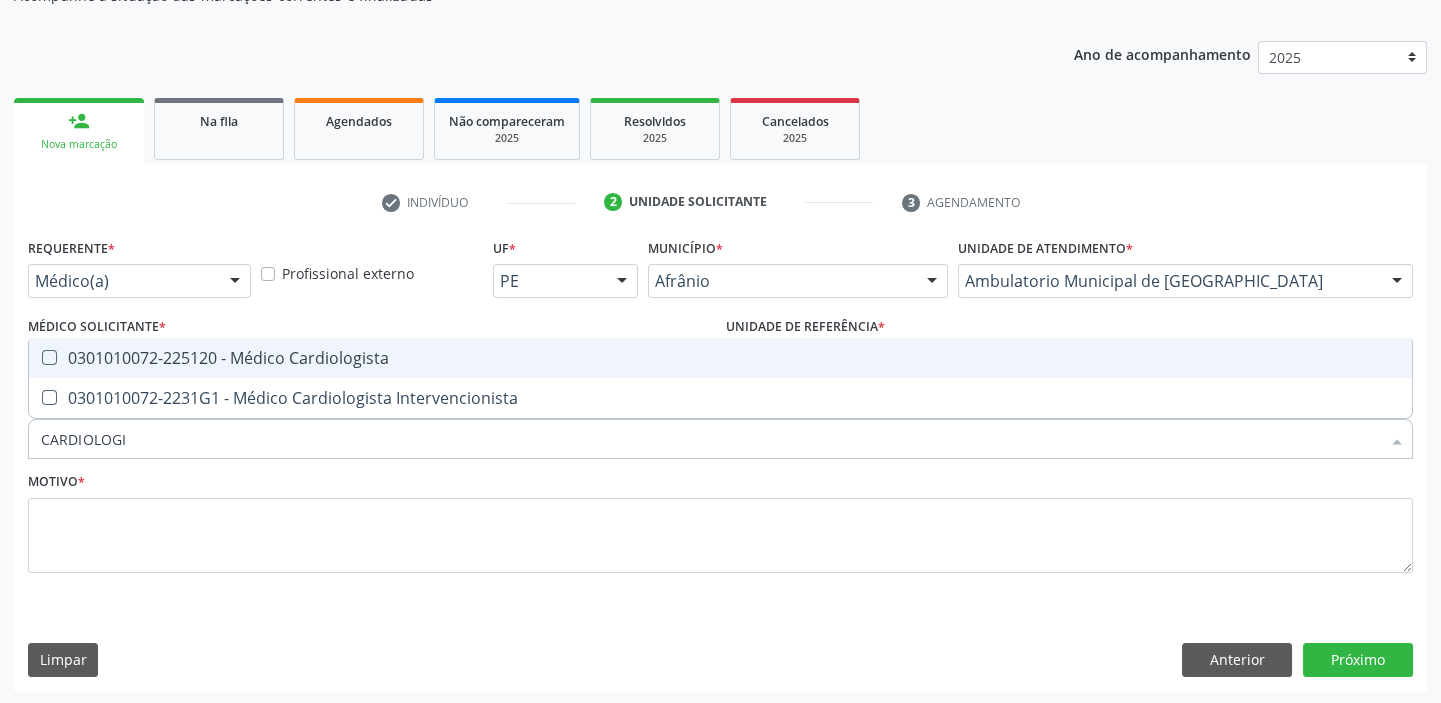 type on "CARDIOLOGIS" 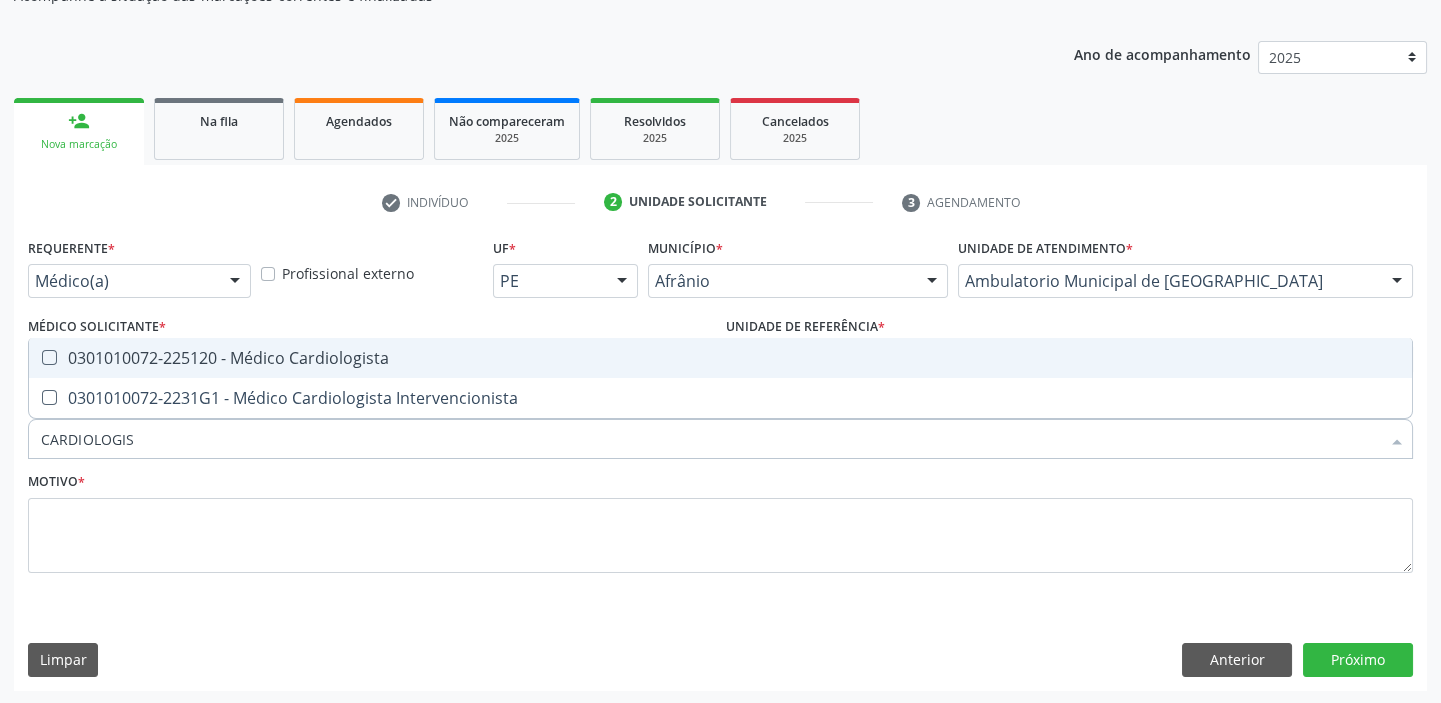 click on "0301010072-225120 - Médico Cardiologista" at bounding box center (720, 358) 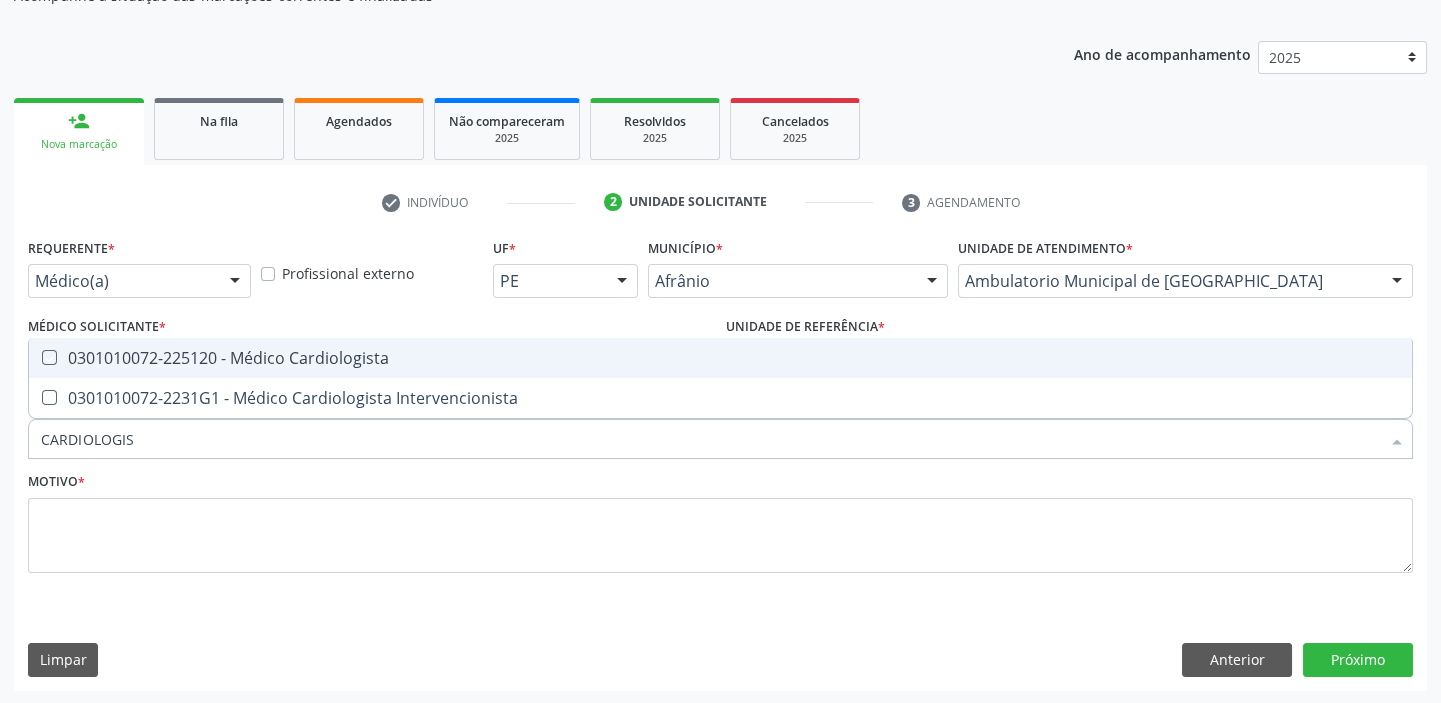 checkbox on "true" 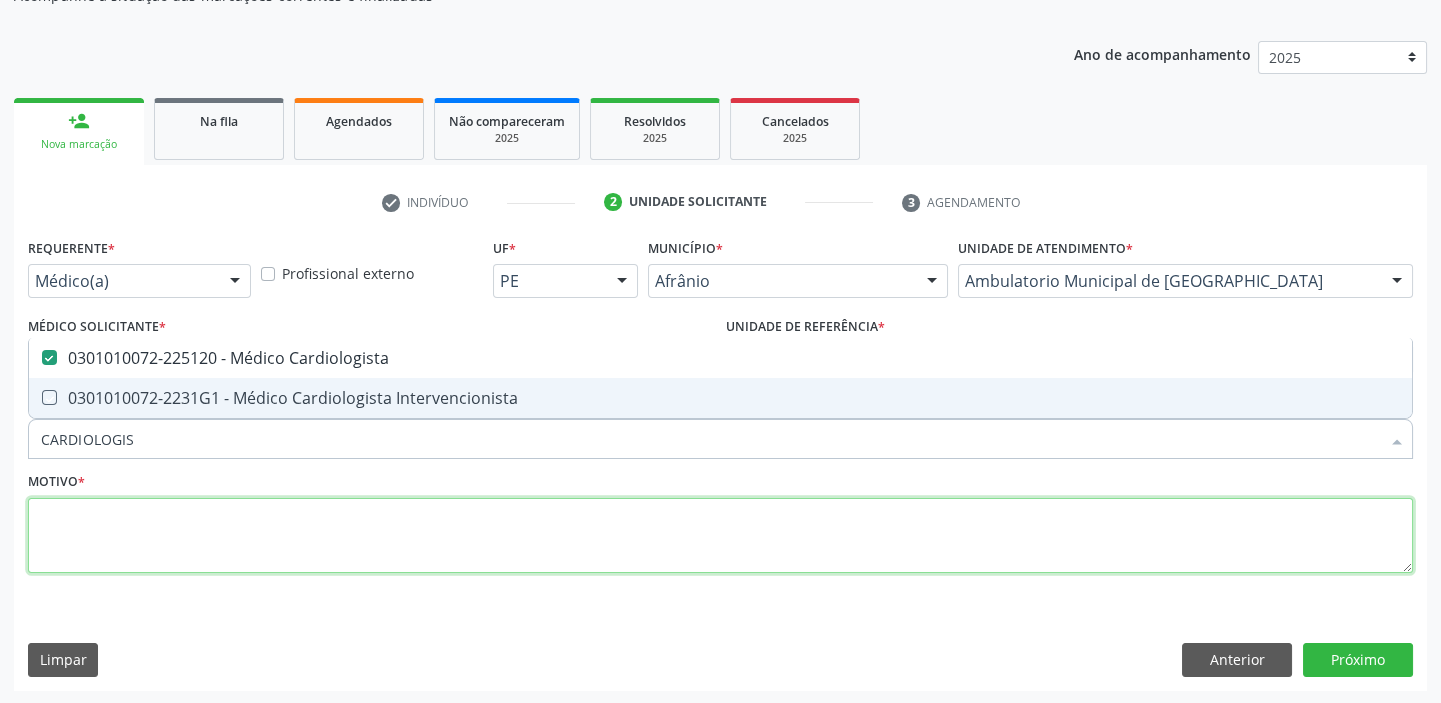 drag, startPoint x: 100, startPoint y: 551, endPoint x: 79, endPoint y: 555, distance: 21.377558 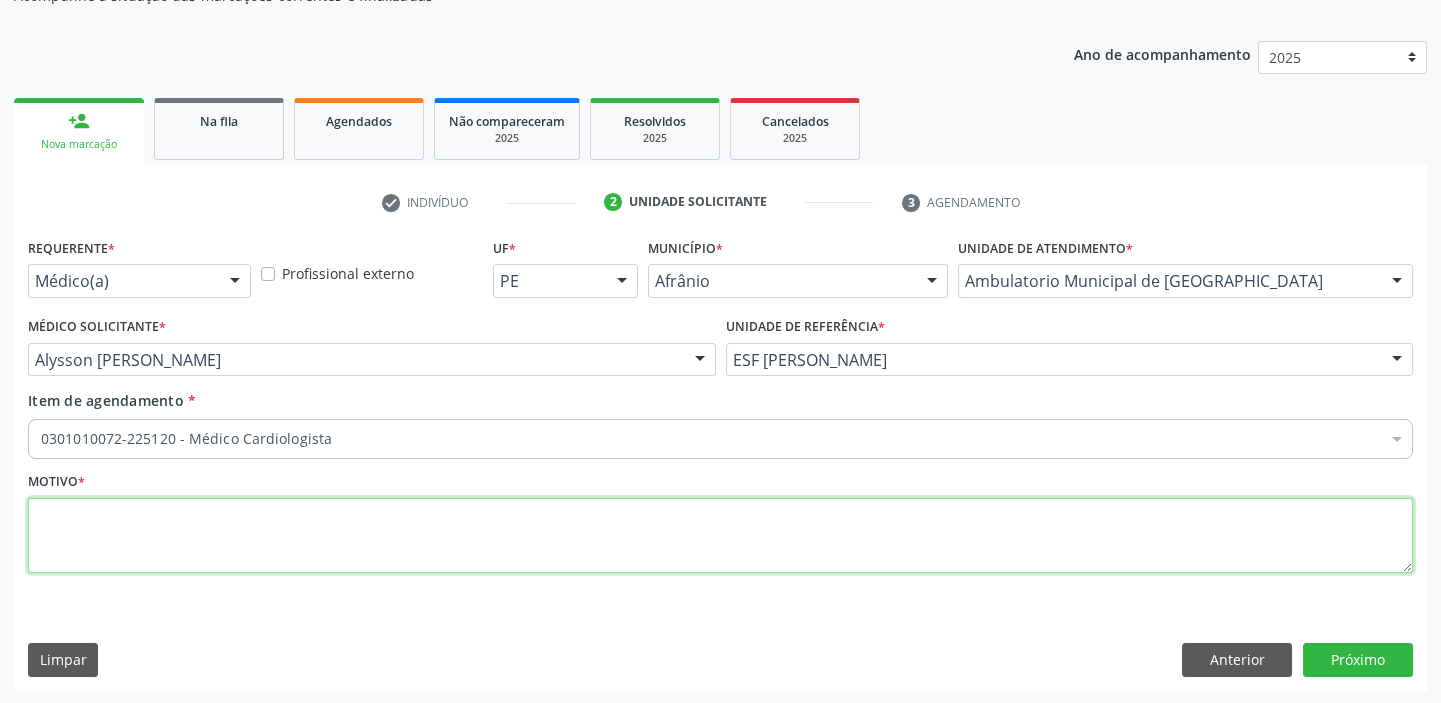 type on "*" 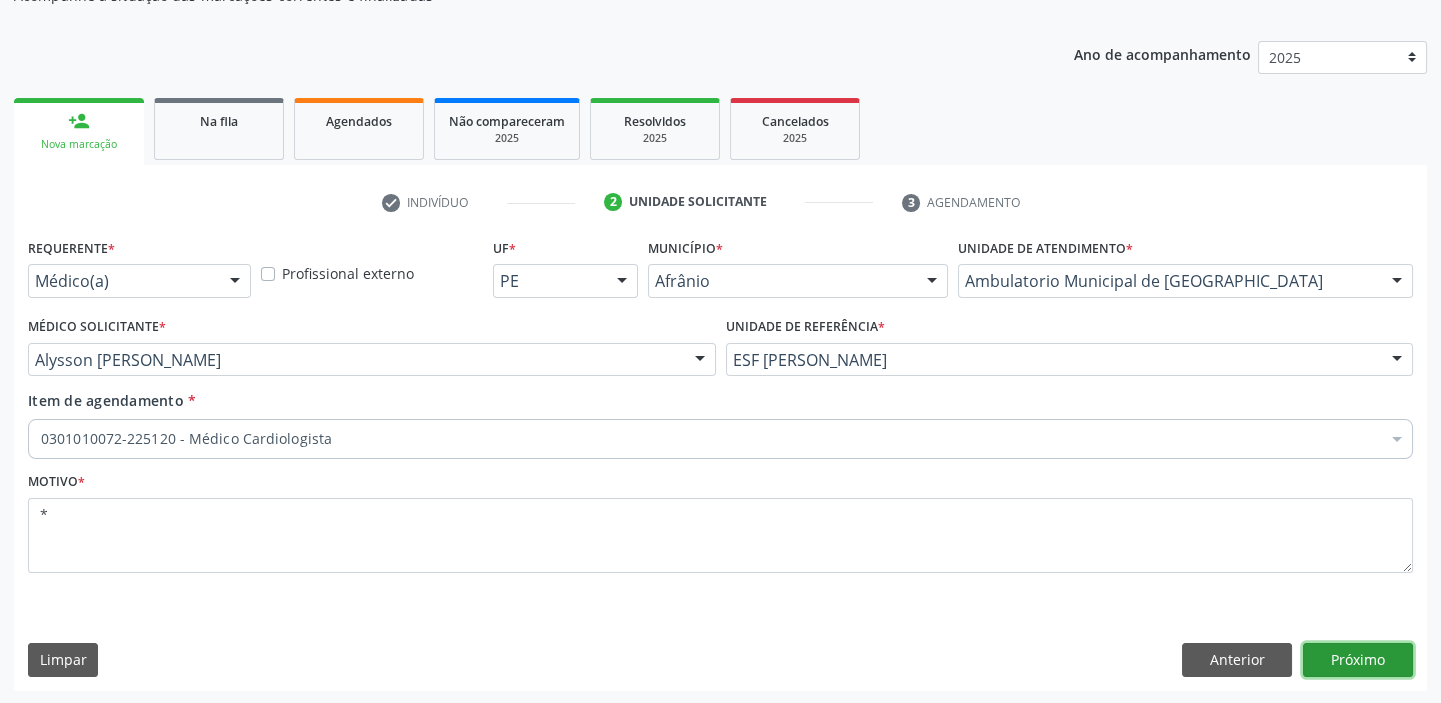 click on "Próximo" at bounding box center (1358, 660) 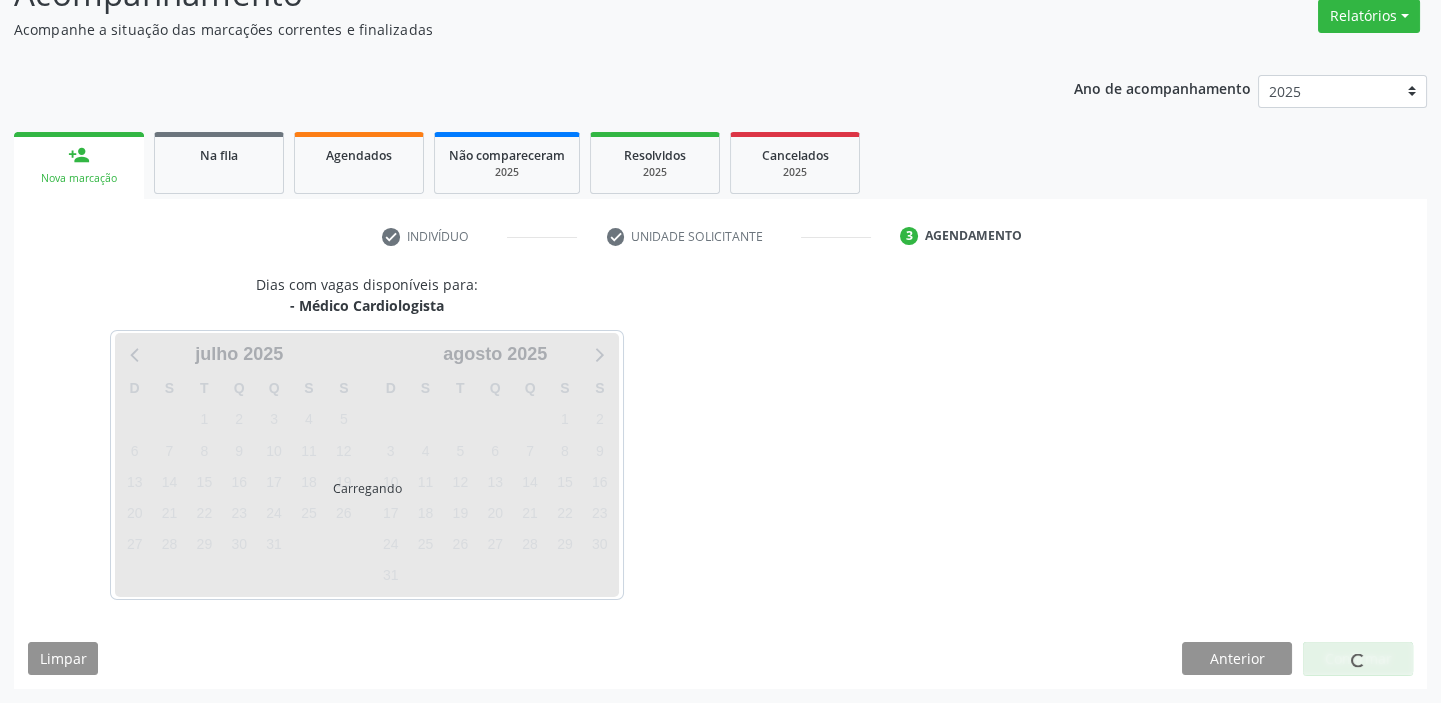 scroll, scrollTop: 166, scrollLeft: 0, axis: vertical 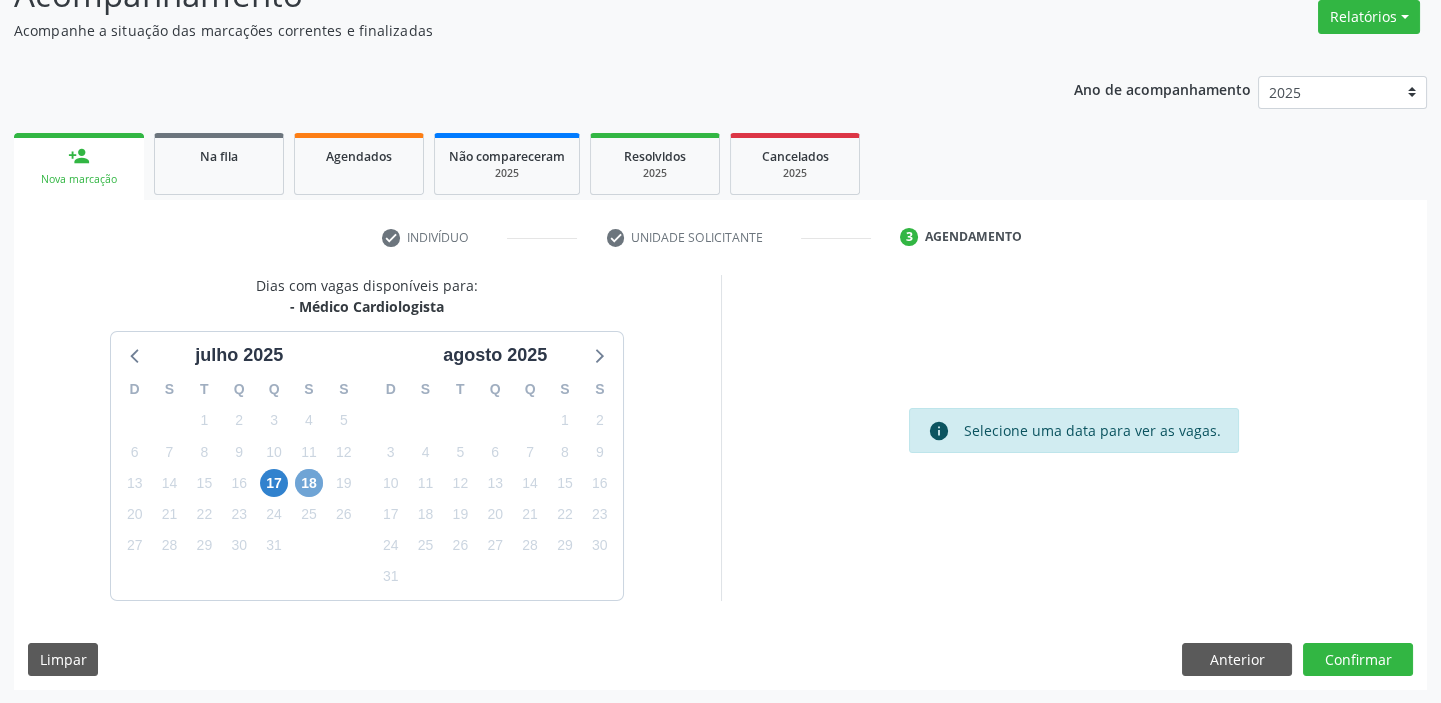 click on "18" at bounding box center (309, 483) 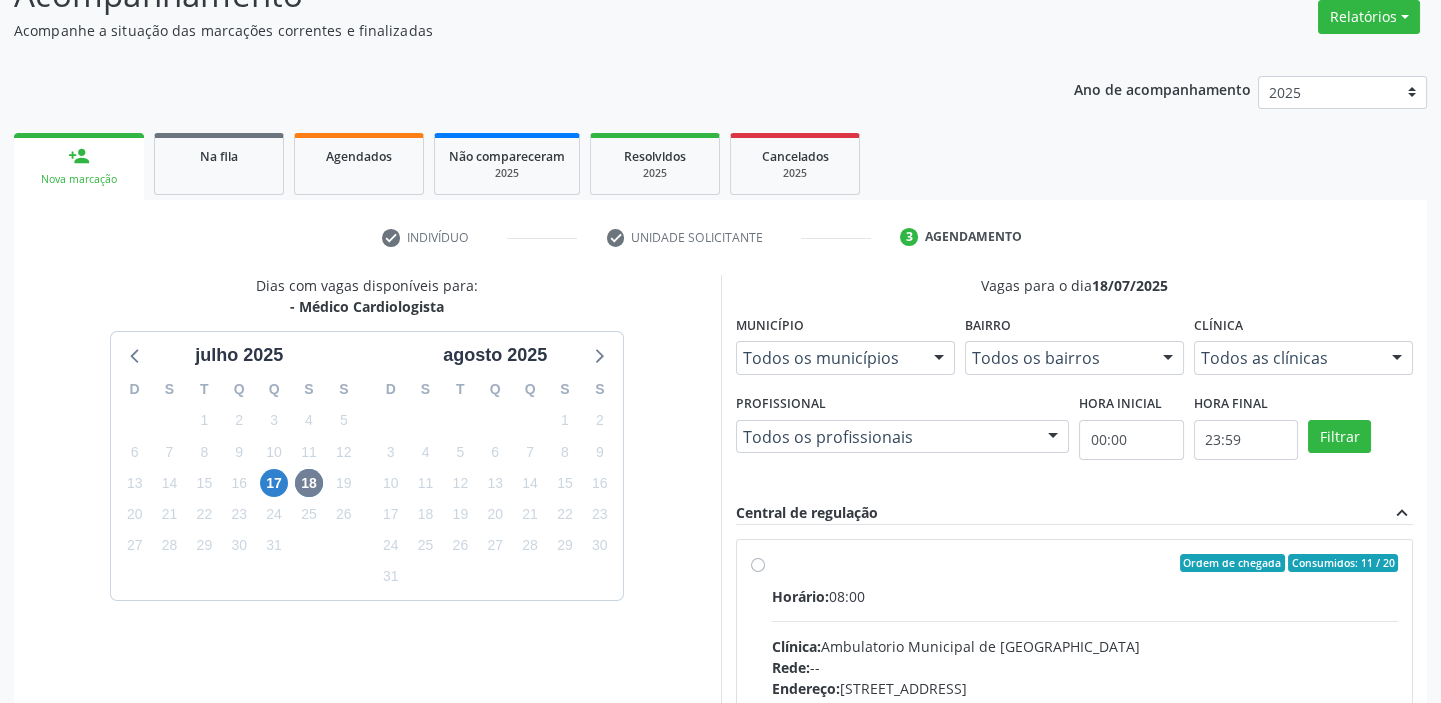 click on "Ordem de chegada
Consumidos: 11 / 20
Horário:   08:00
Clínica:  Ambulatorio Municipal de Saude
Rede:
--
Endereço:   [STREET_ADDRESS]
Telefone:   --
Profissional:
--
Informações adicionais sobre o atendimento
Idade de atendimento:
Sem restrição
Gênero(s) atendido(s):
Sem restrição
Informações adicionais:
--" at bounding box center (1075, 707) 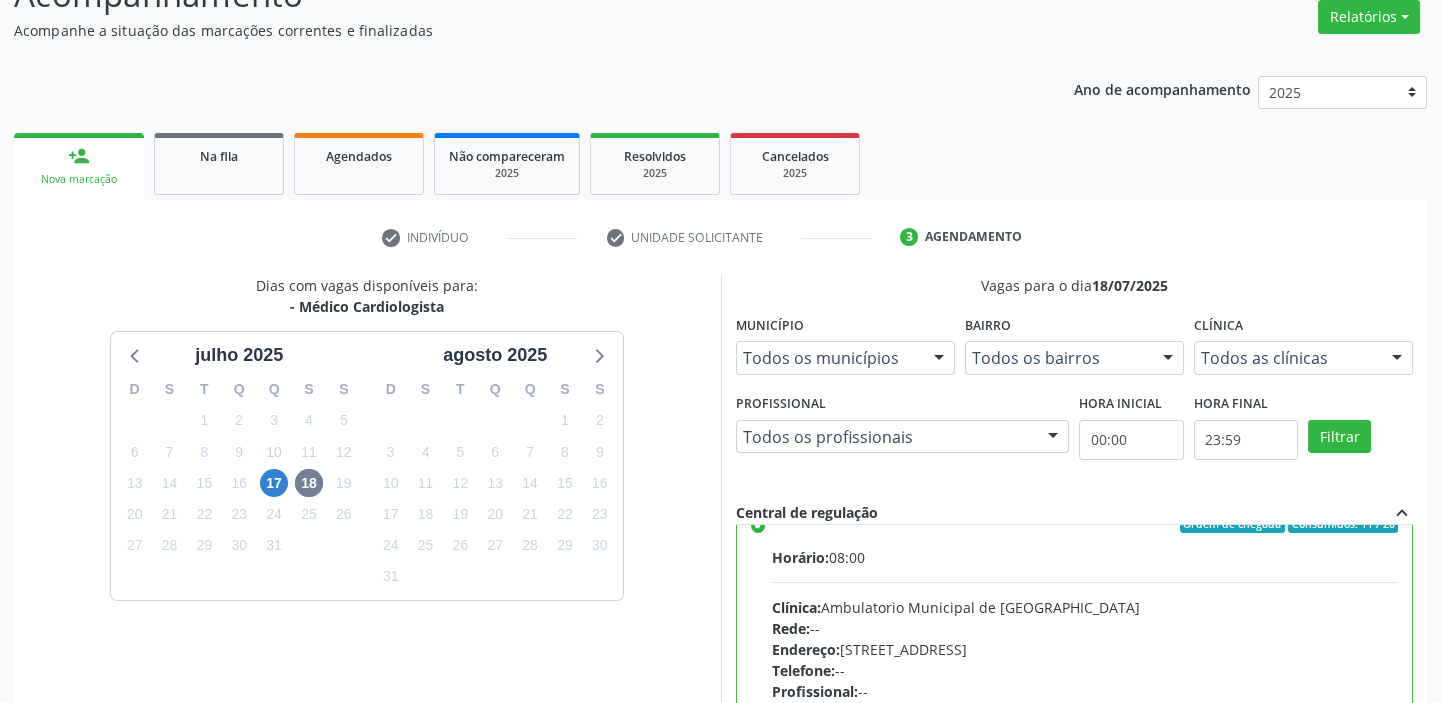 scroll, scrollTop: 99, scrollLeft: 0, axis: vertical 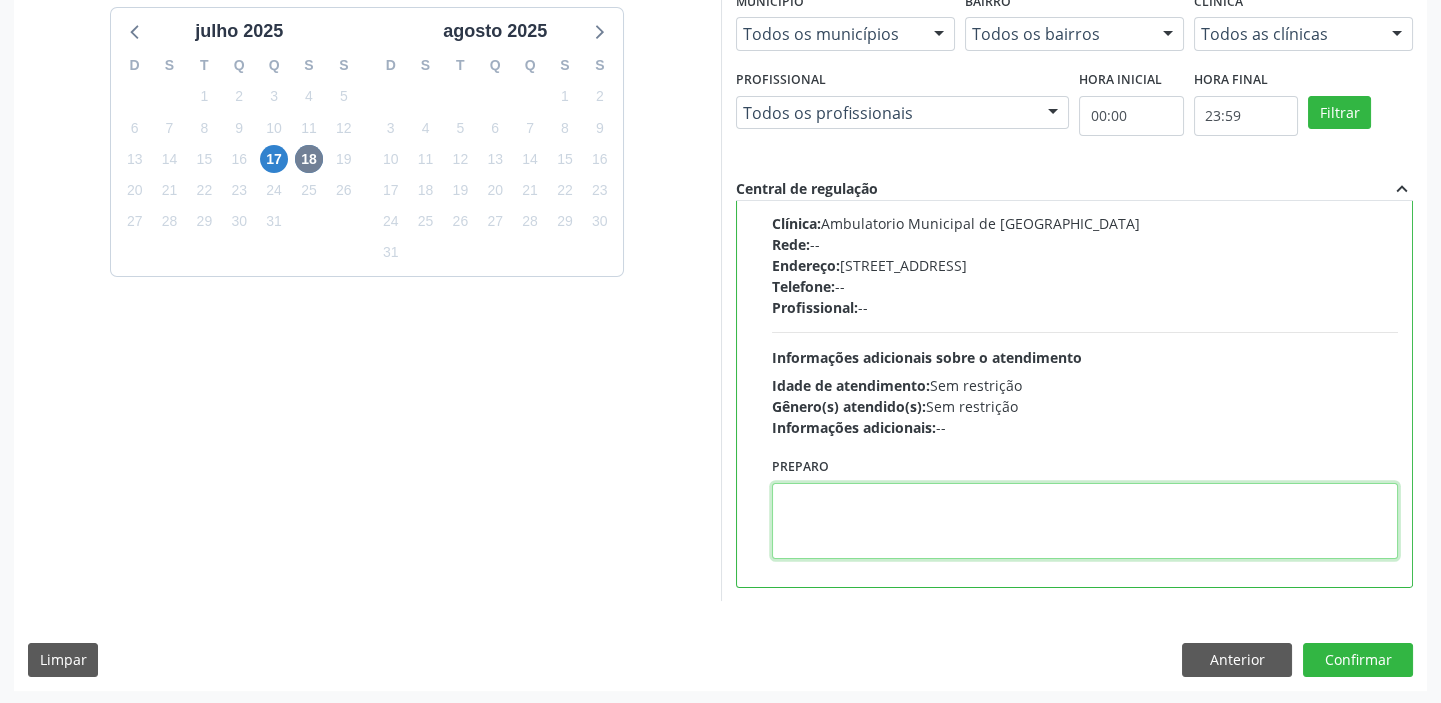 click at bounding box center [1085, 521] 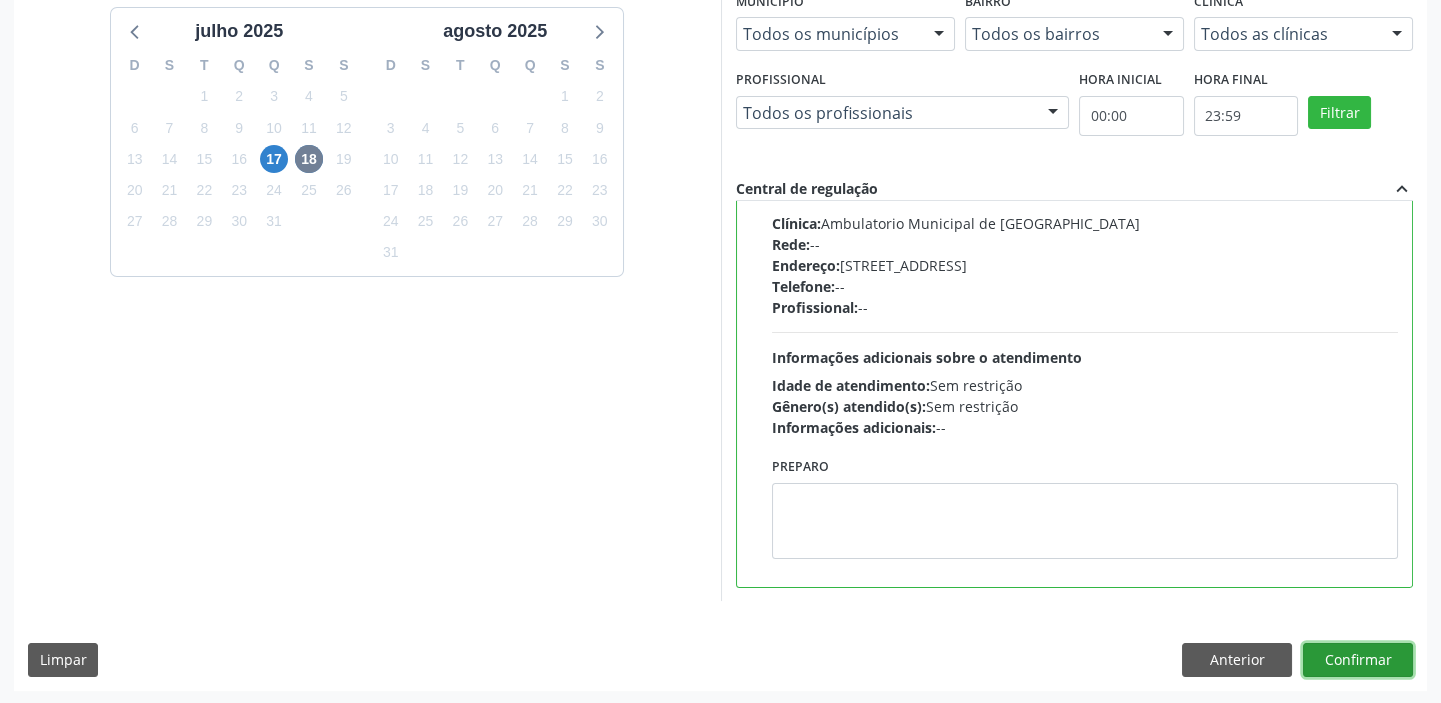 click on "Confirmar" at bounding box center (1358, 660) 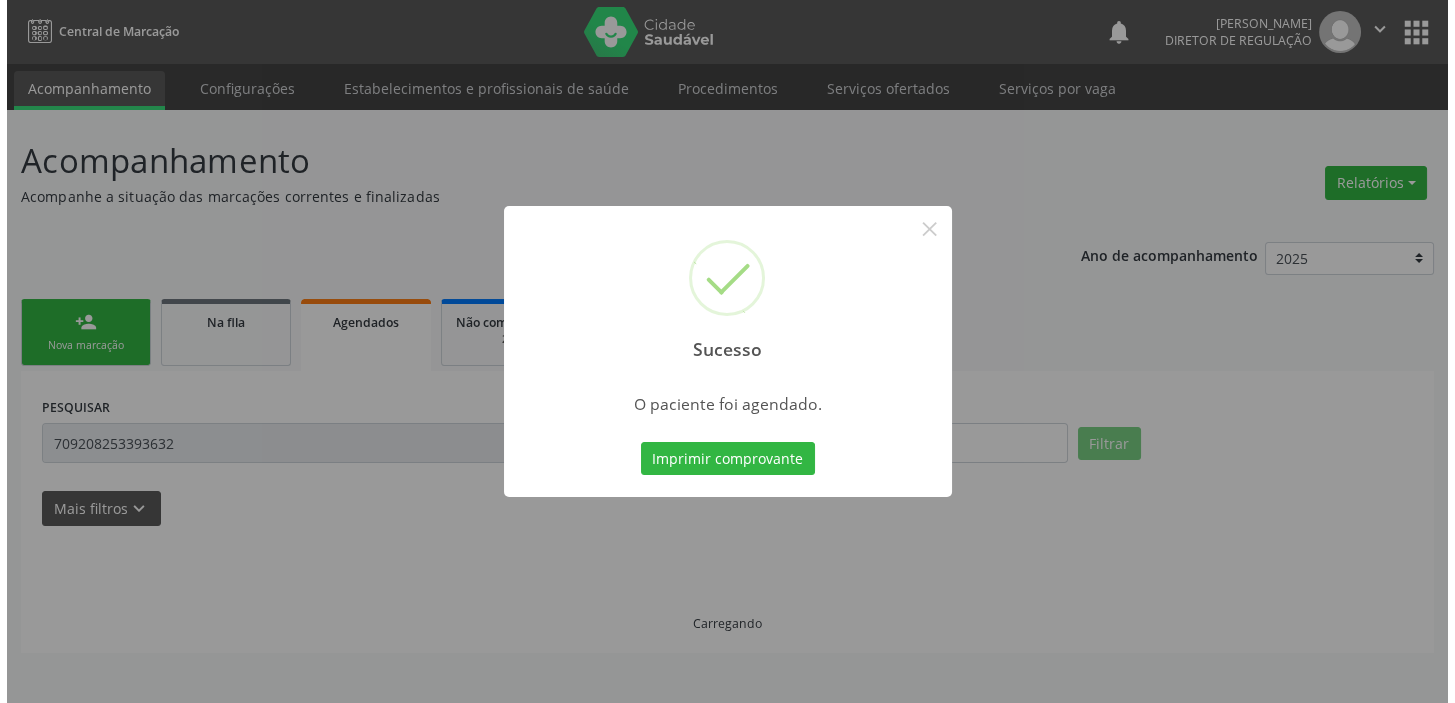 scroll, scrollTop: 0, scrollLeft: 0, axis: both 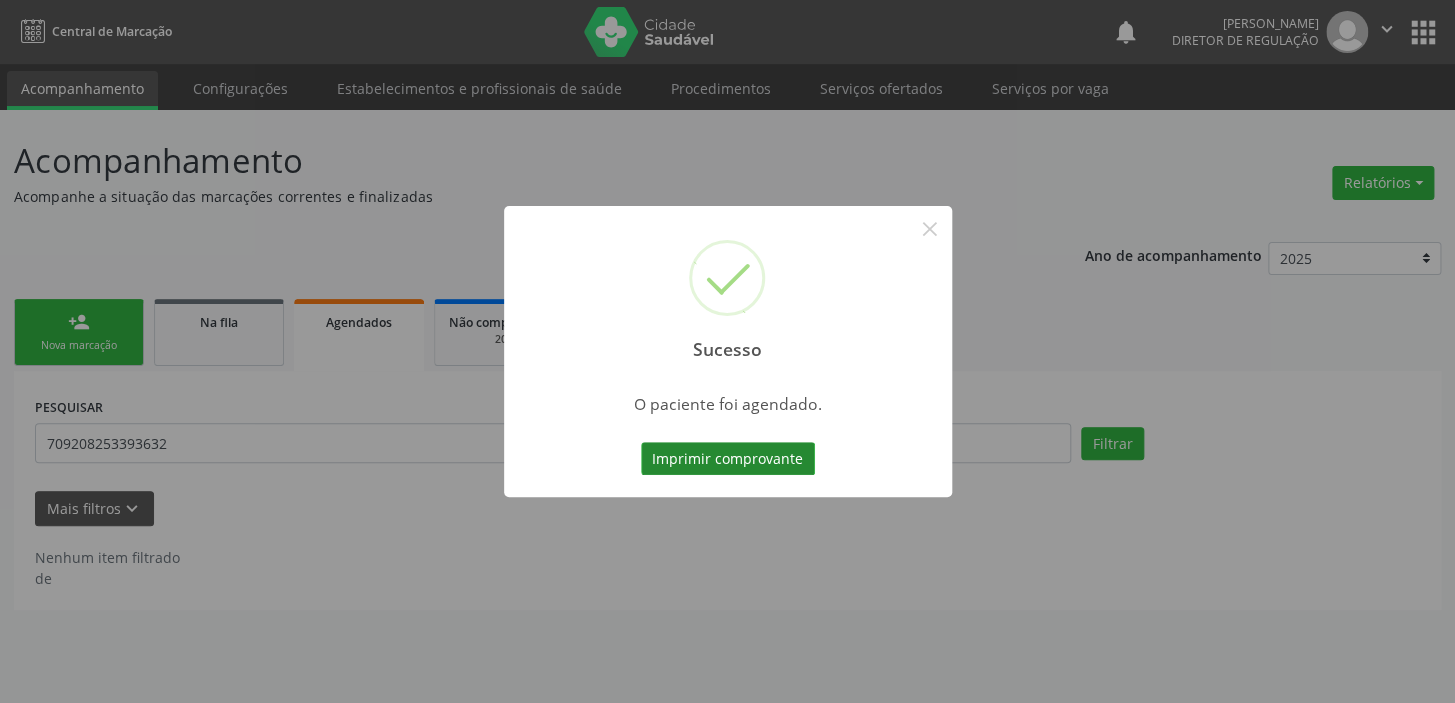 click on "Imprimir comprovante" at bounding box center (728, 459) 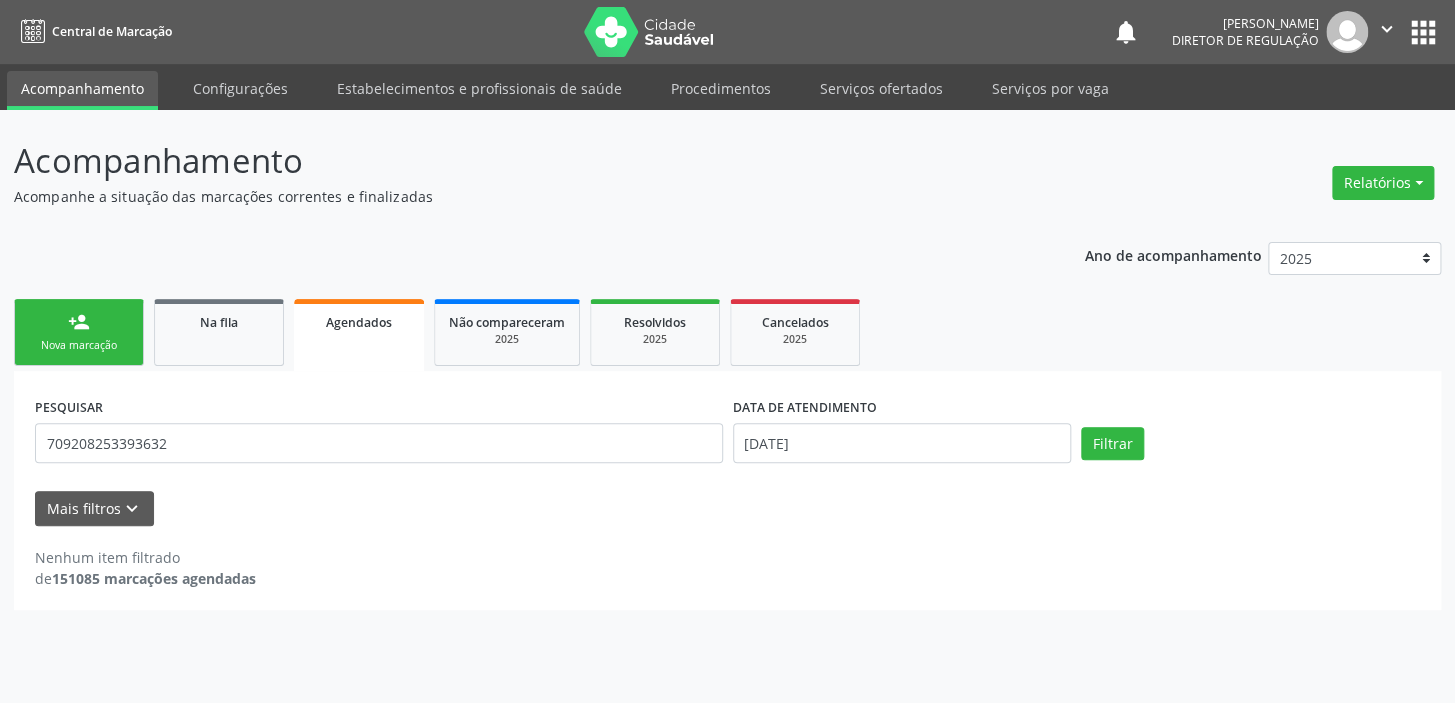 click on "Acompanhamento" at bounding box center [82, 90] 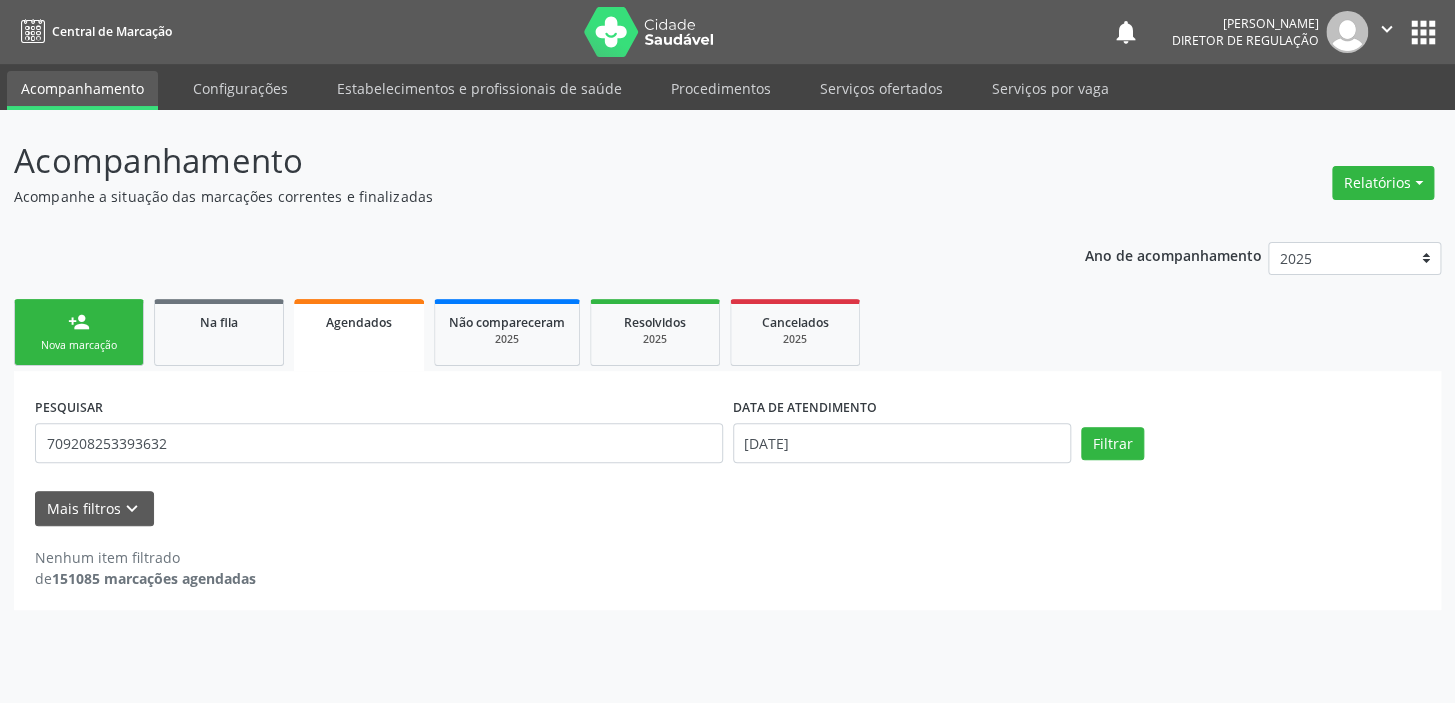 click on "Nova marcação" at bounding box center (79, 345) 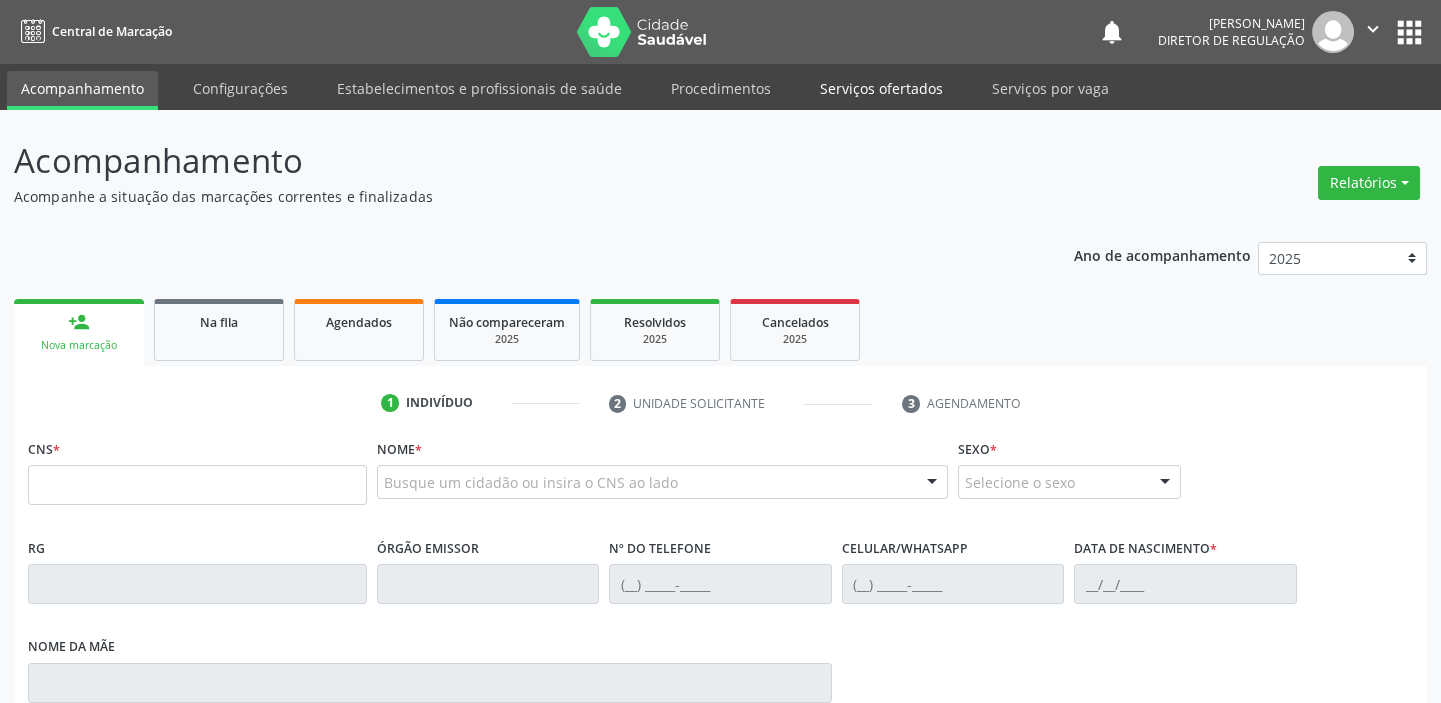 click on "Serviços ofertados" at bounding box center [881, 88] 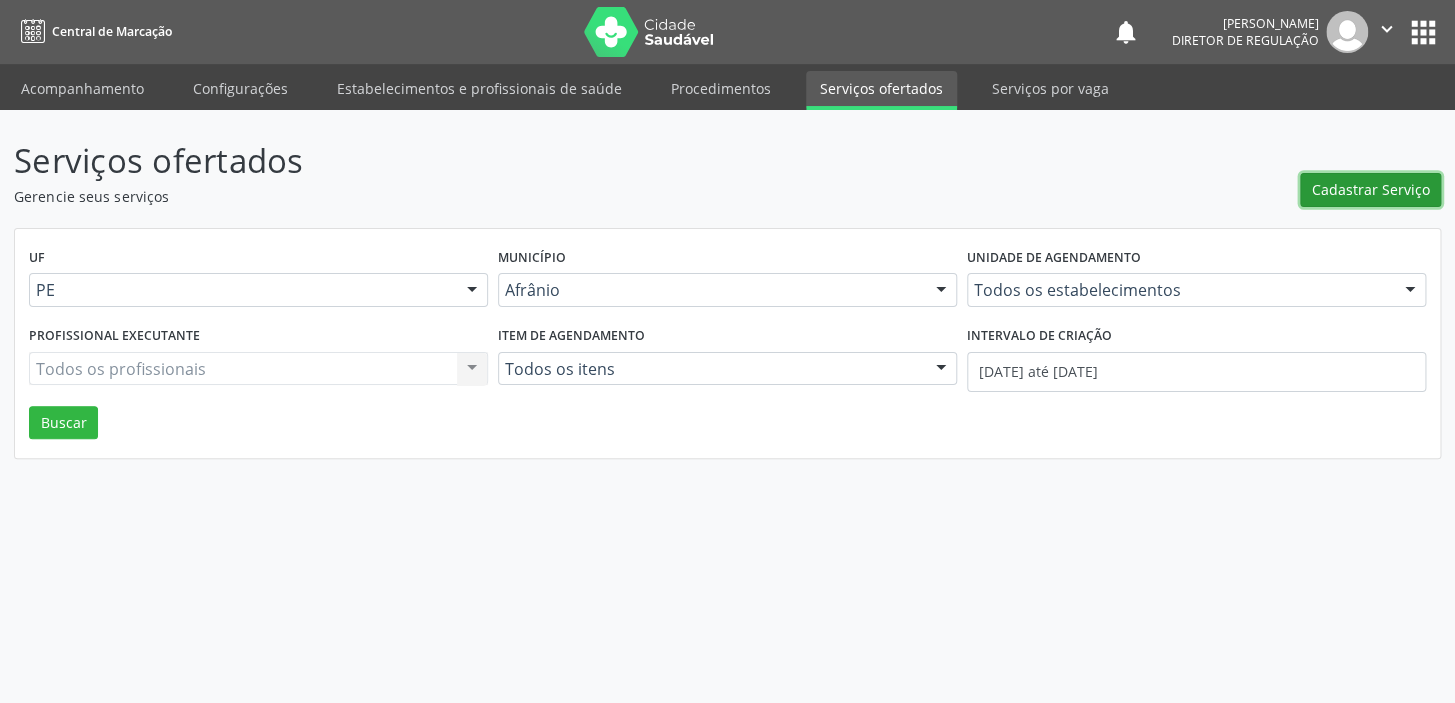 click on "Cadastrar Serviço" at bounding box center (1371, 189) 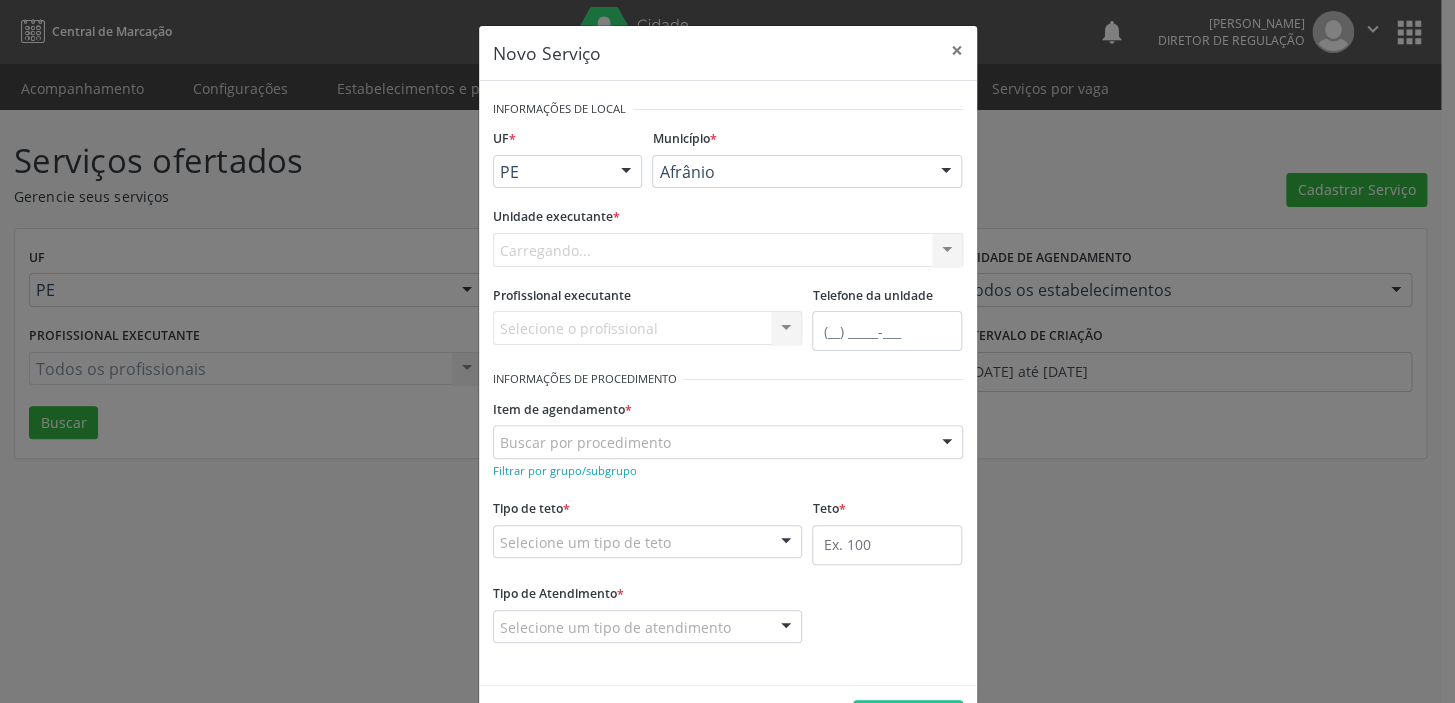 scroll, scrollTop: 0, scrollLeft: 0, axis: both 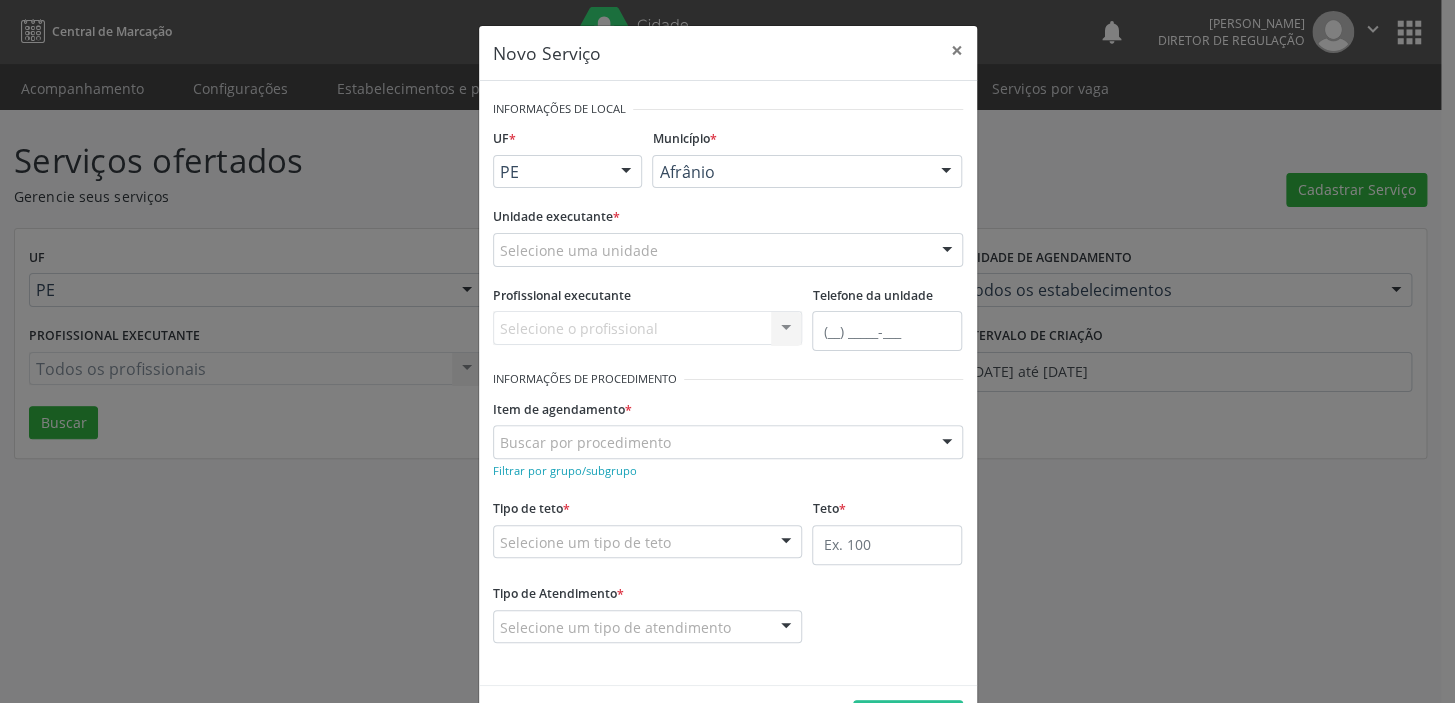 click on "Afrânio" at bounding box center [807, 172] 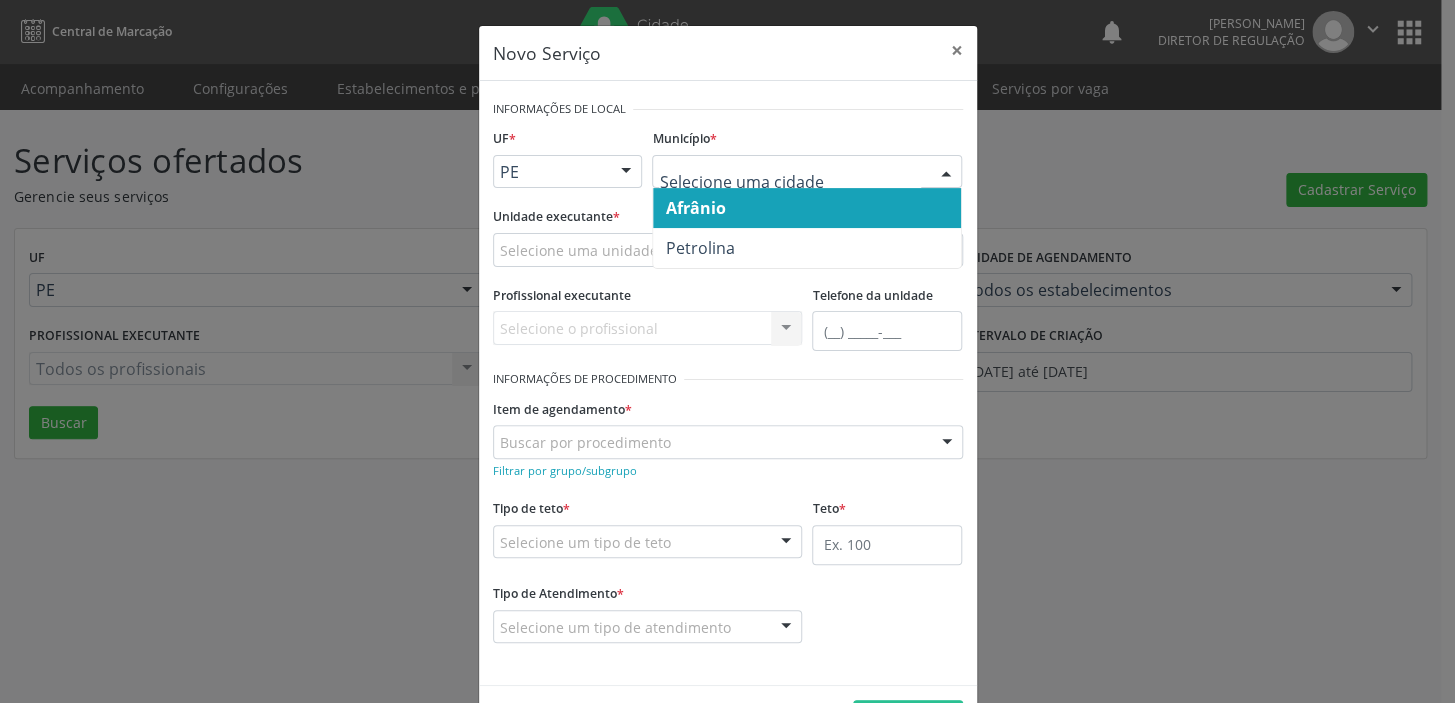 click on "Afrânio" at bounding box center [807, 208] 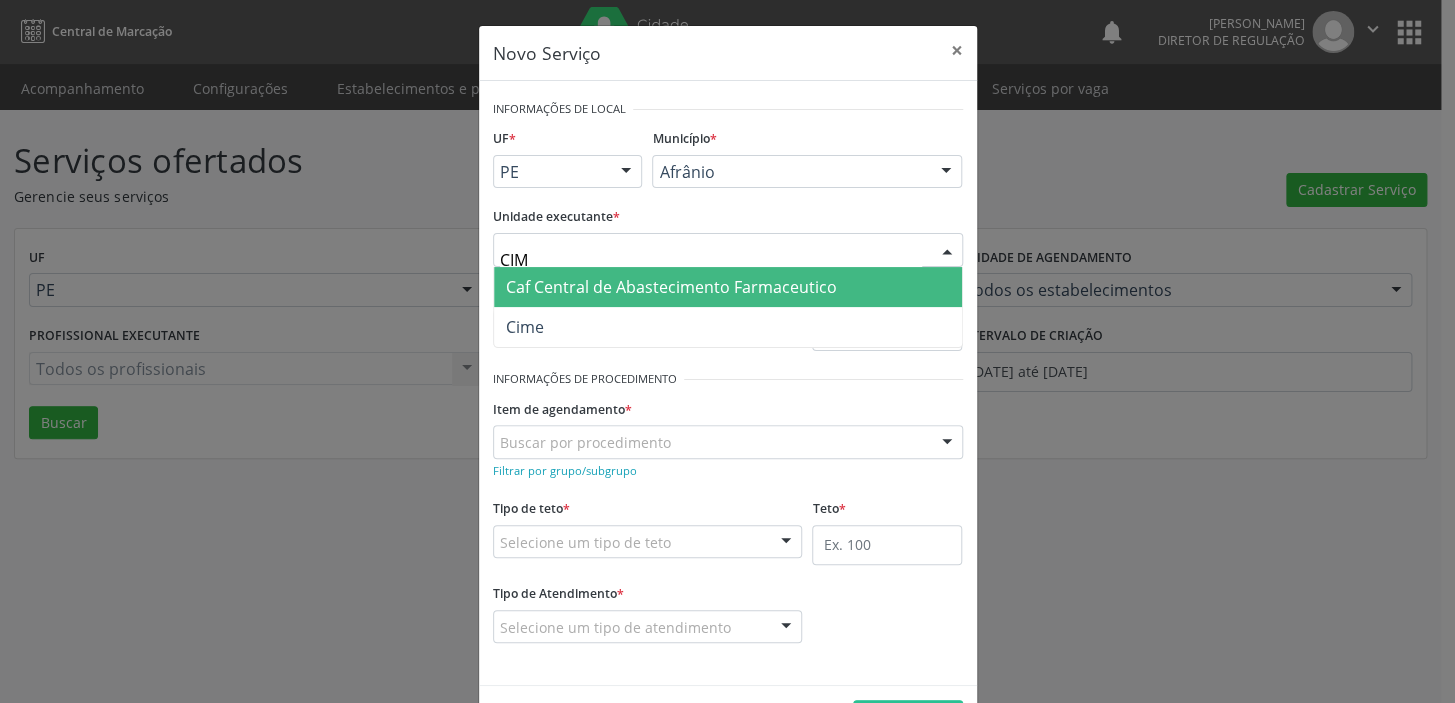 type on "CIME" 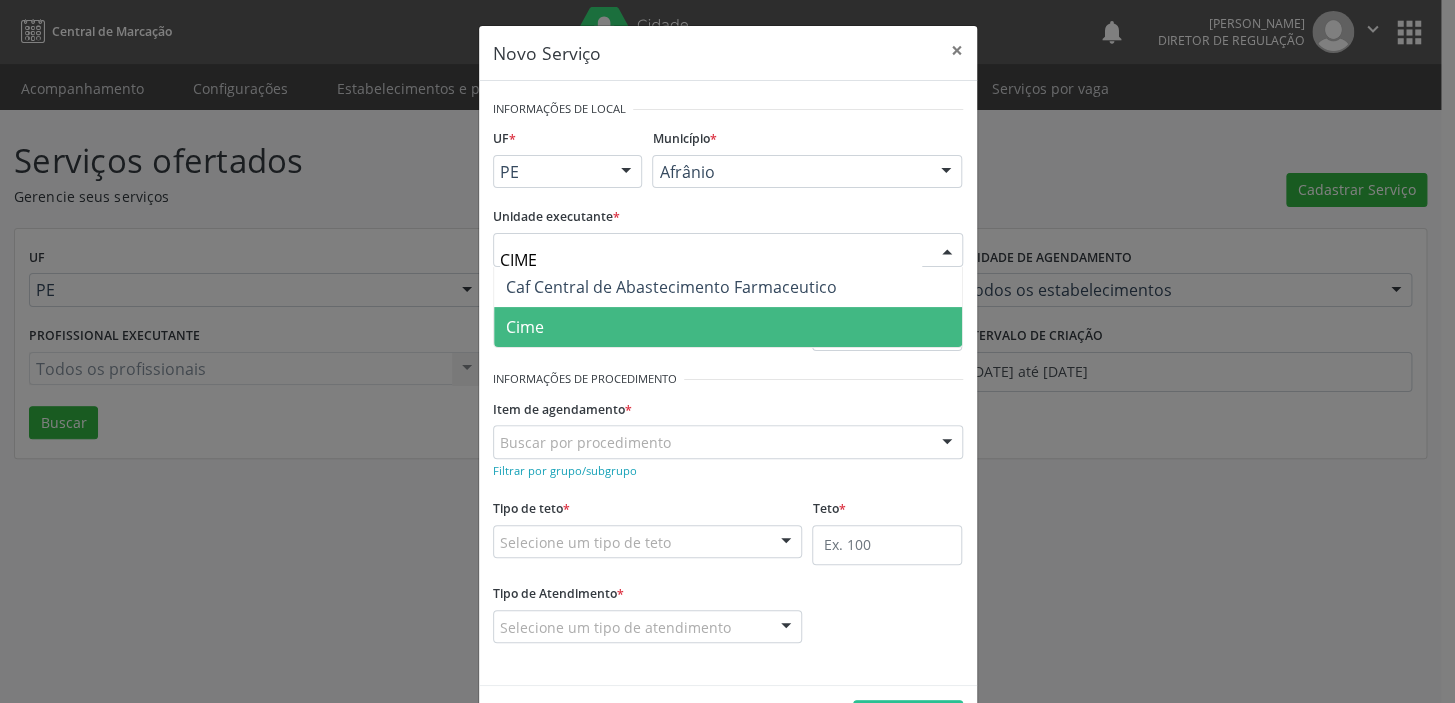 click on "Cime" at bounding box center (728, 327) 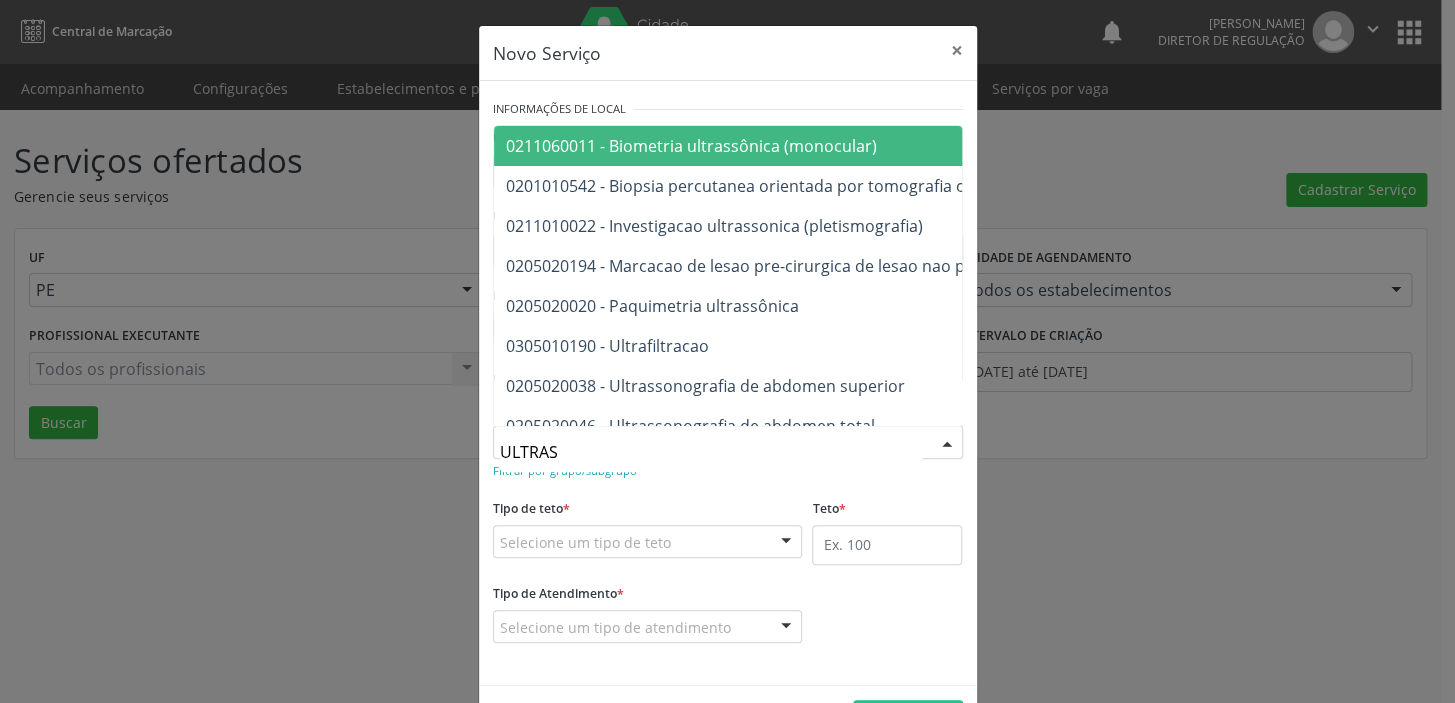 type on "ULTRASS" 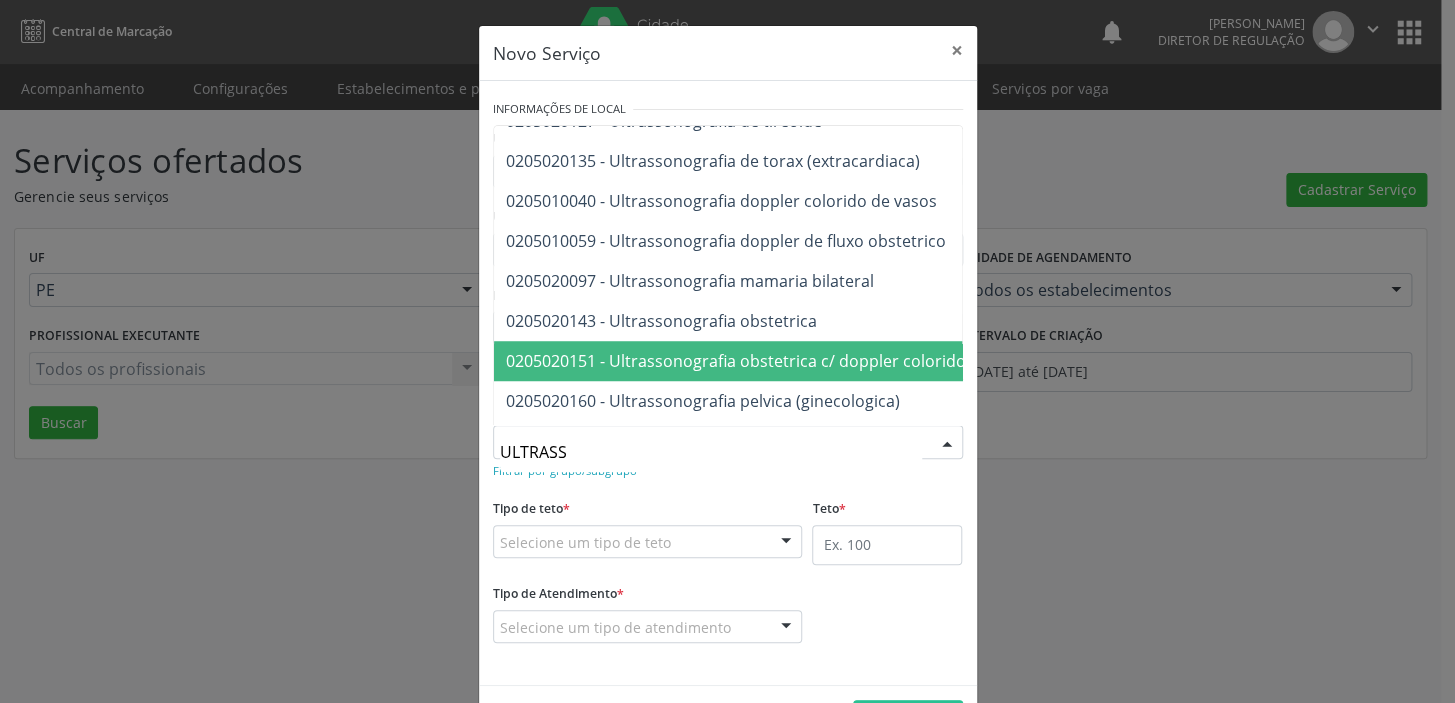 scroll, scrollTop: 634, scrollLeft: 0, axis: vertical 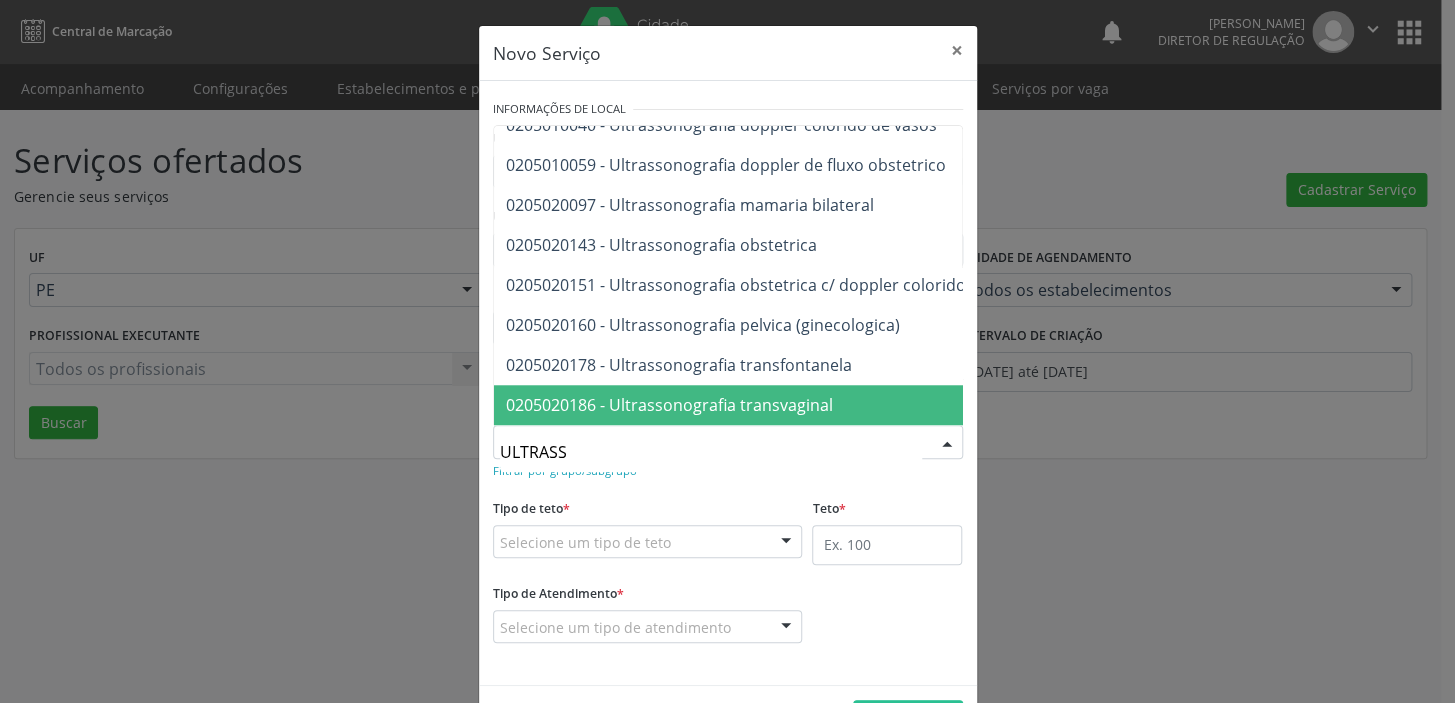 click on "0205020186 - Ultrassonografia transvaginal" at bounding box center (669, 405) 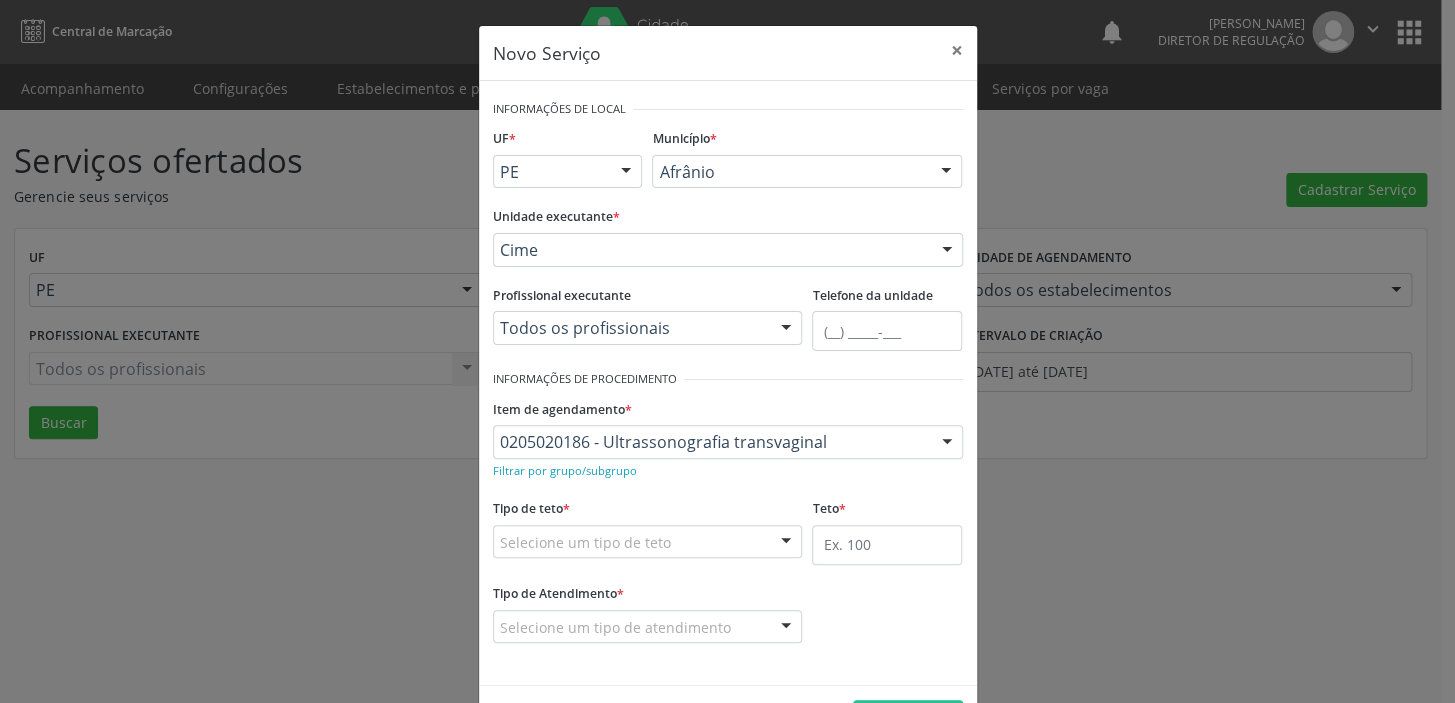 click on "Selecione um tipo de teto" at bounding box center (648, 542) 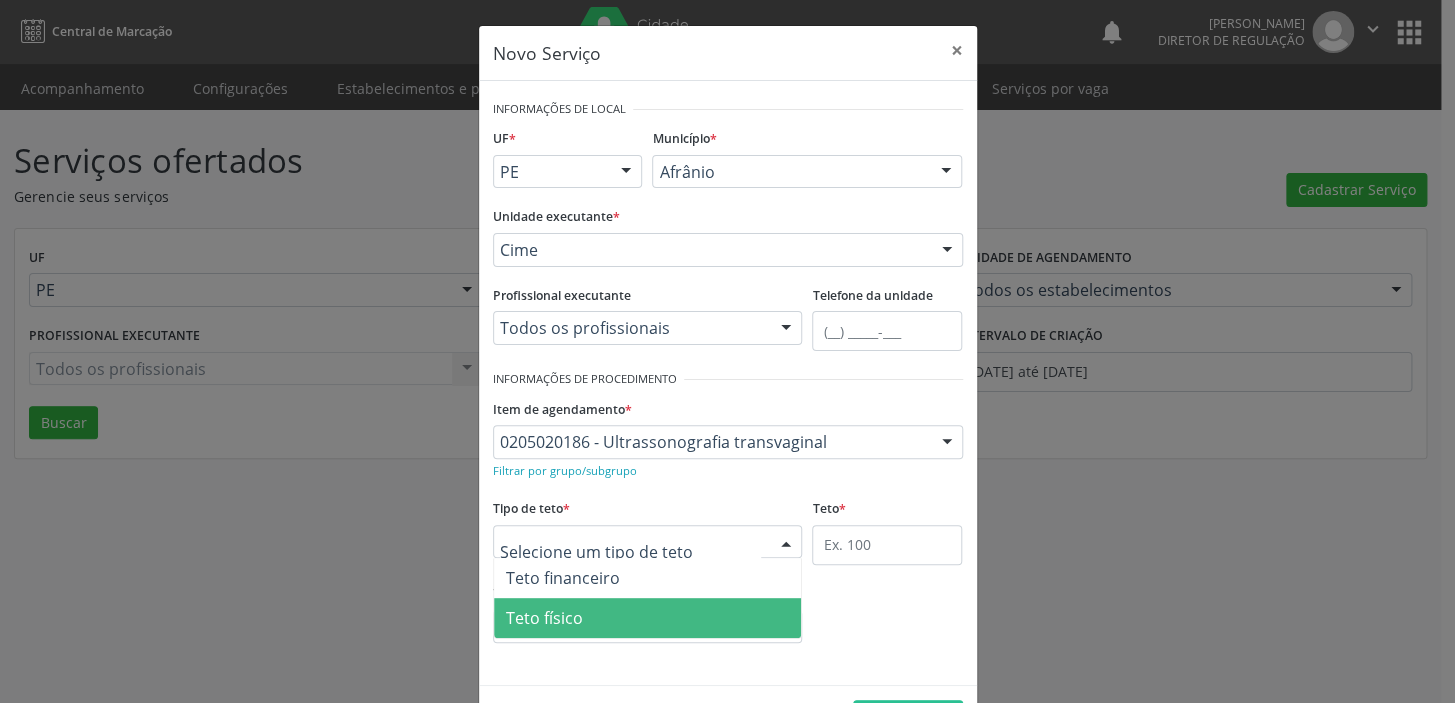 click on "Teto físico" at bounding box center (544, 618) 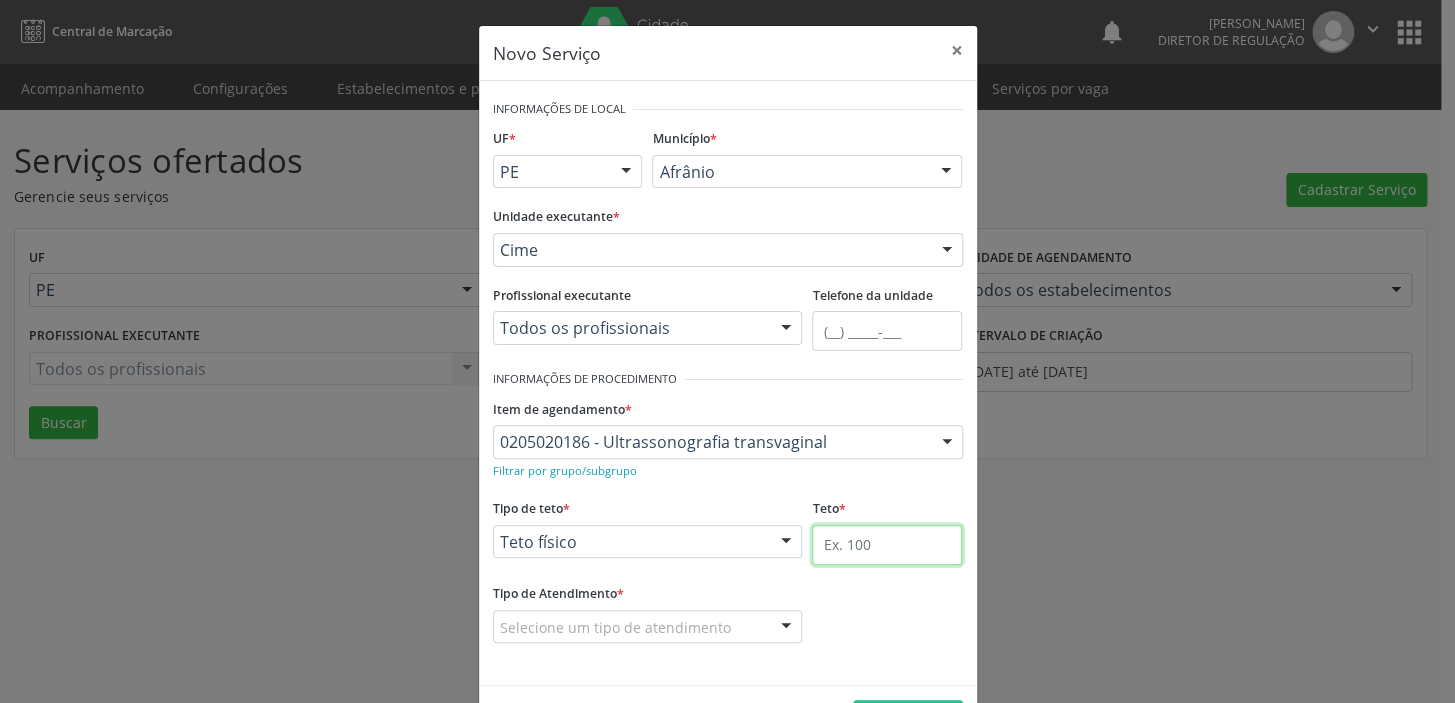 click at bounding box center (887, 545) 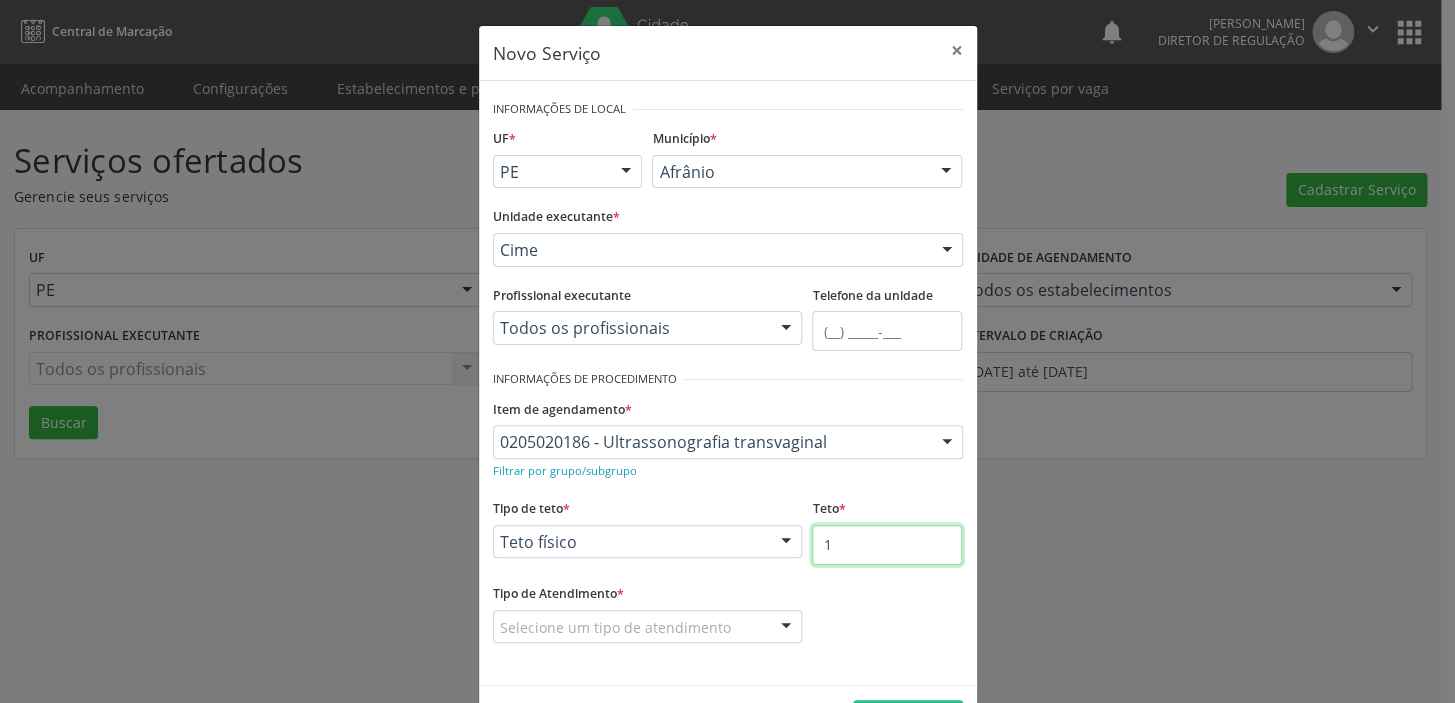 type on "1" 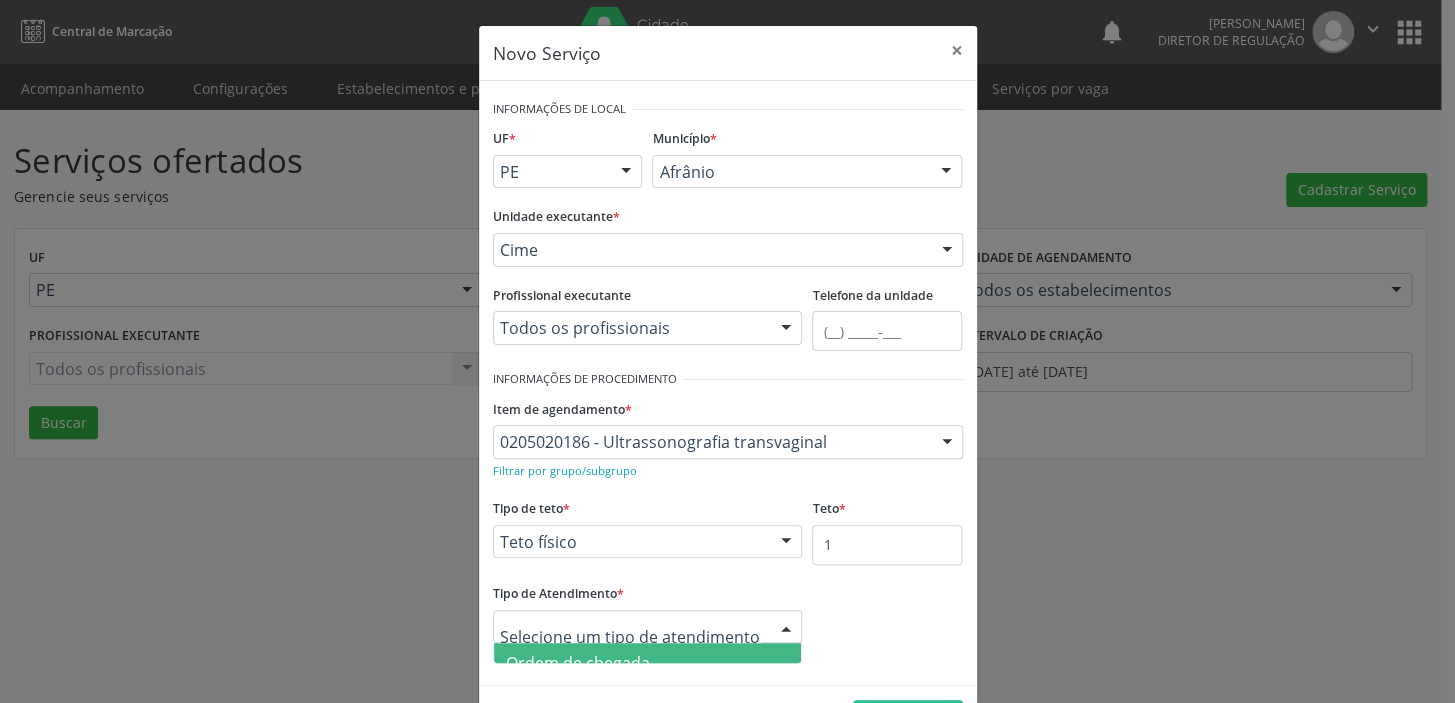 drag, startPoint x: 604, startPoint y: 649, endPoint x: 625, endPoint y: 638, distance: 23.70654 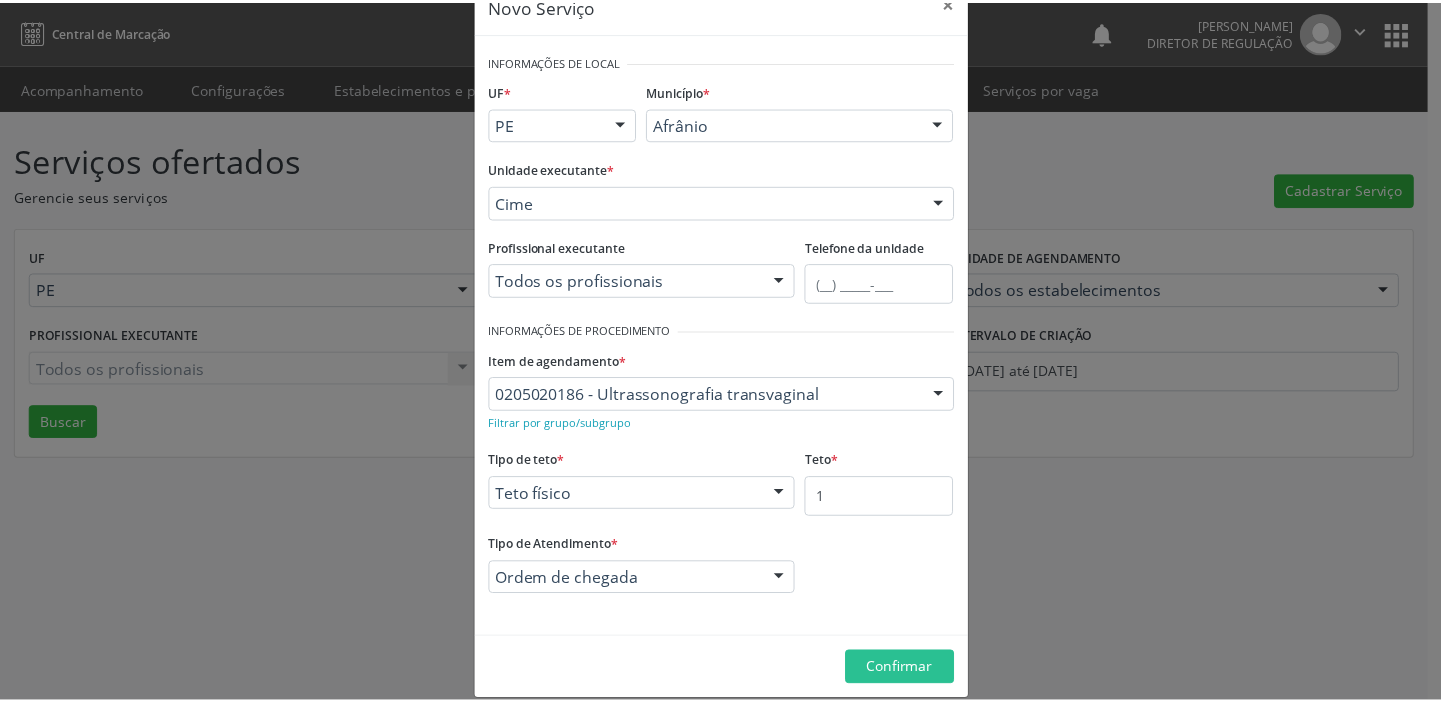 scroll, scrollTop: 69, scrollLeft: 0, axis: vertical 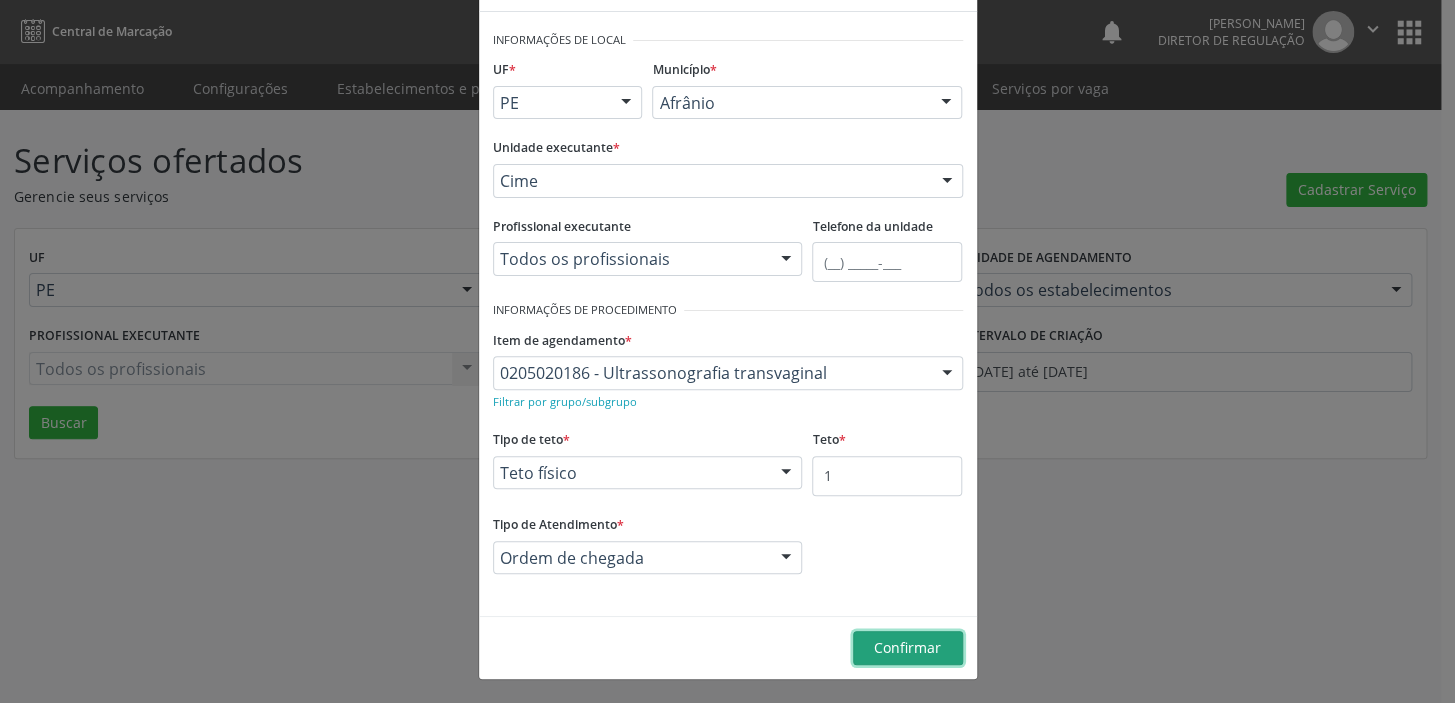 click on "Confirmar" at bounding box center (907, 647) 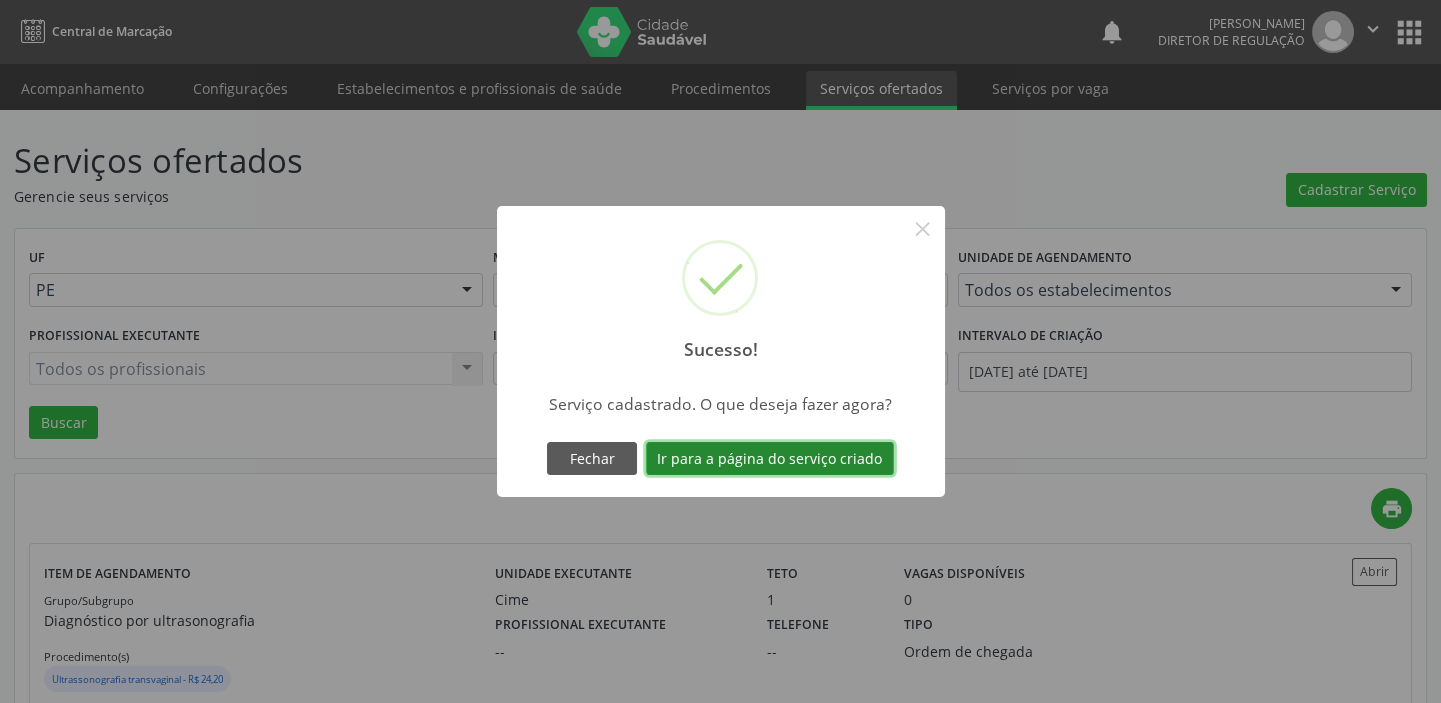 click on "Ir para a página do serviço criado" at bounding box center (770, 459) 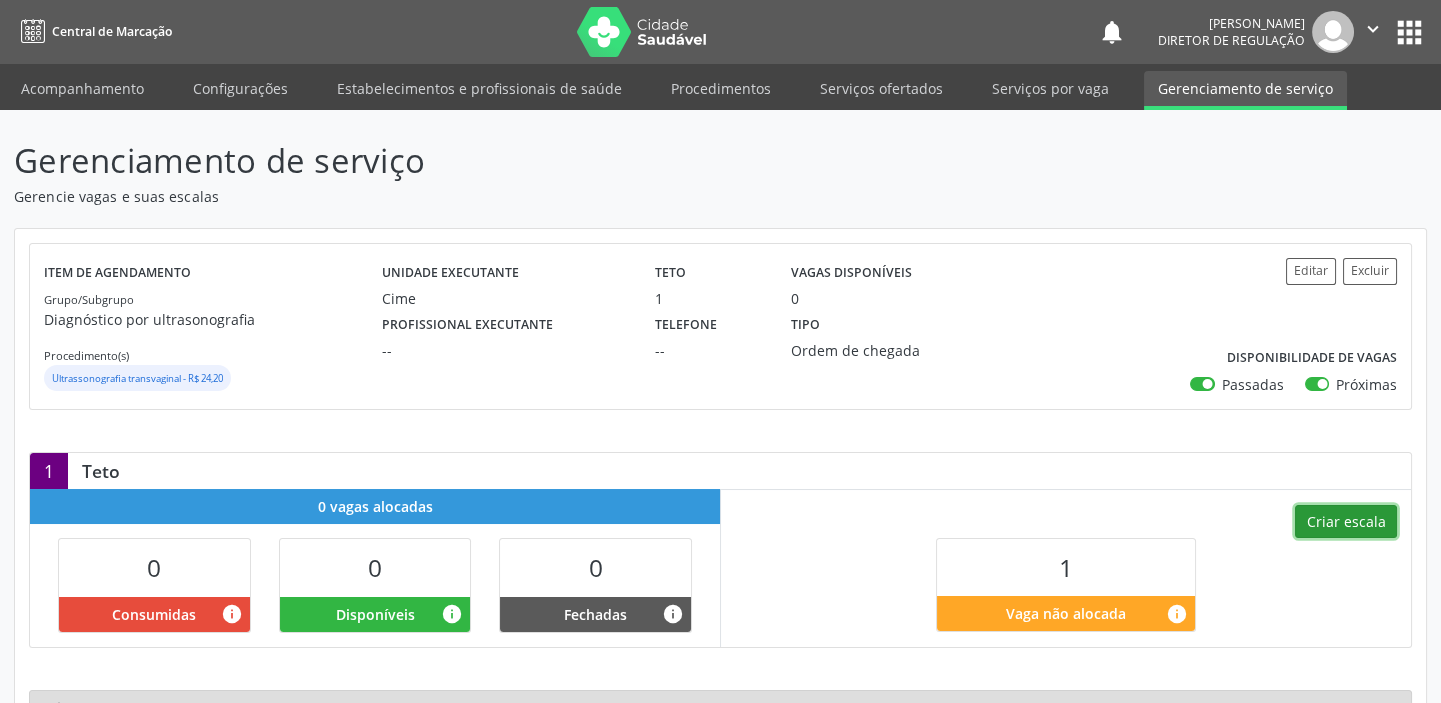 click on "Criar escala" at bounding box center (1346, 522) 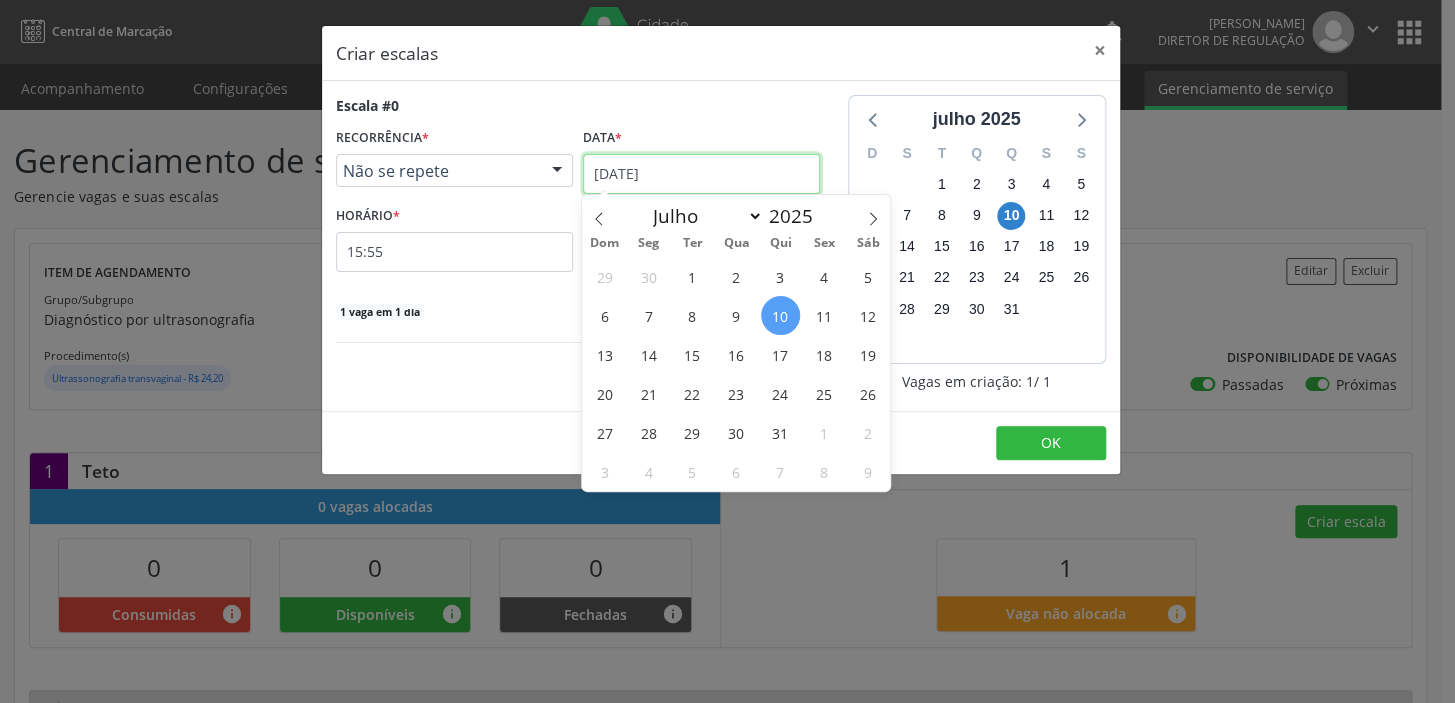 click on "[DATE]" at bounding box center (701, 174) 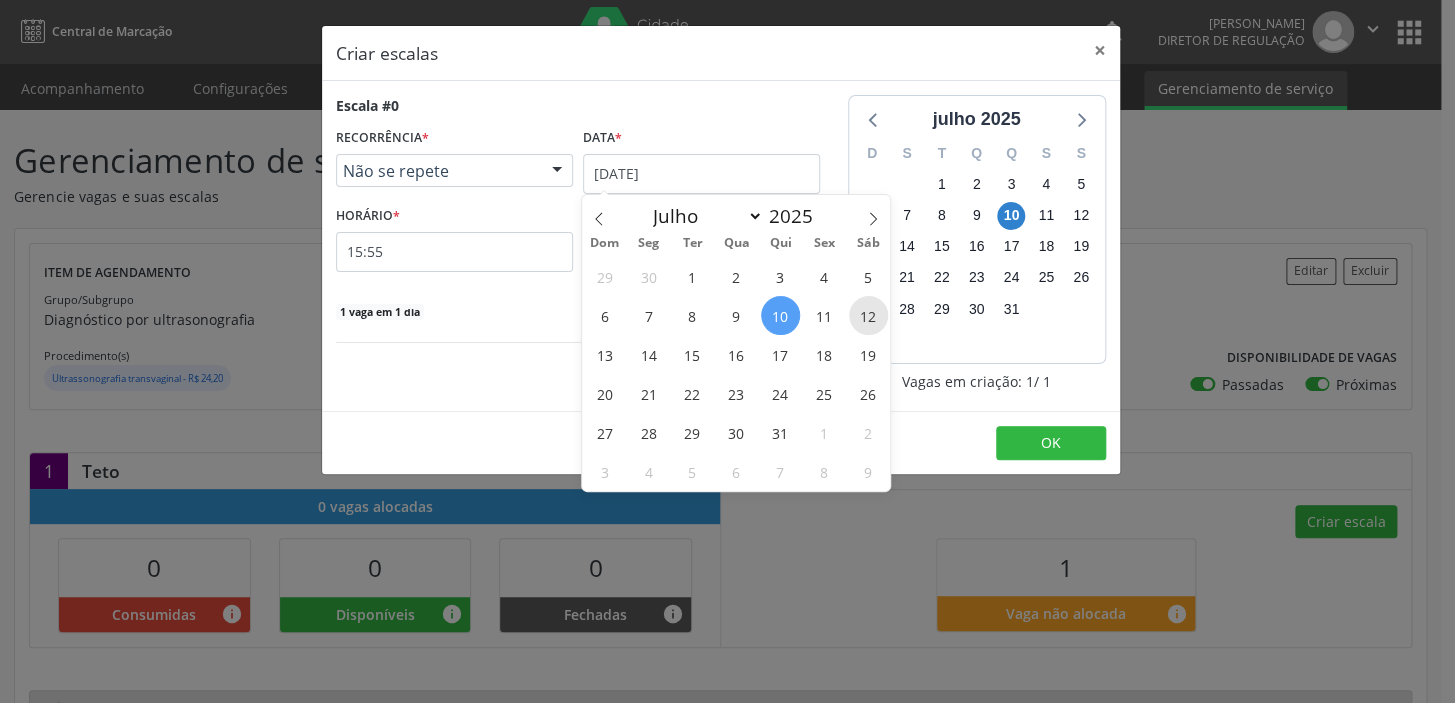 click on "12" at bounding box center [868, 315] 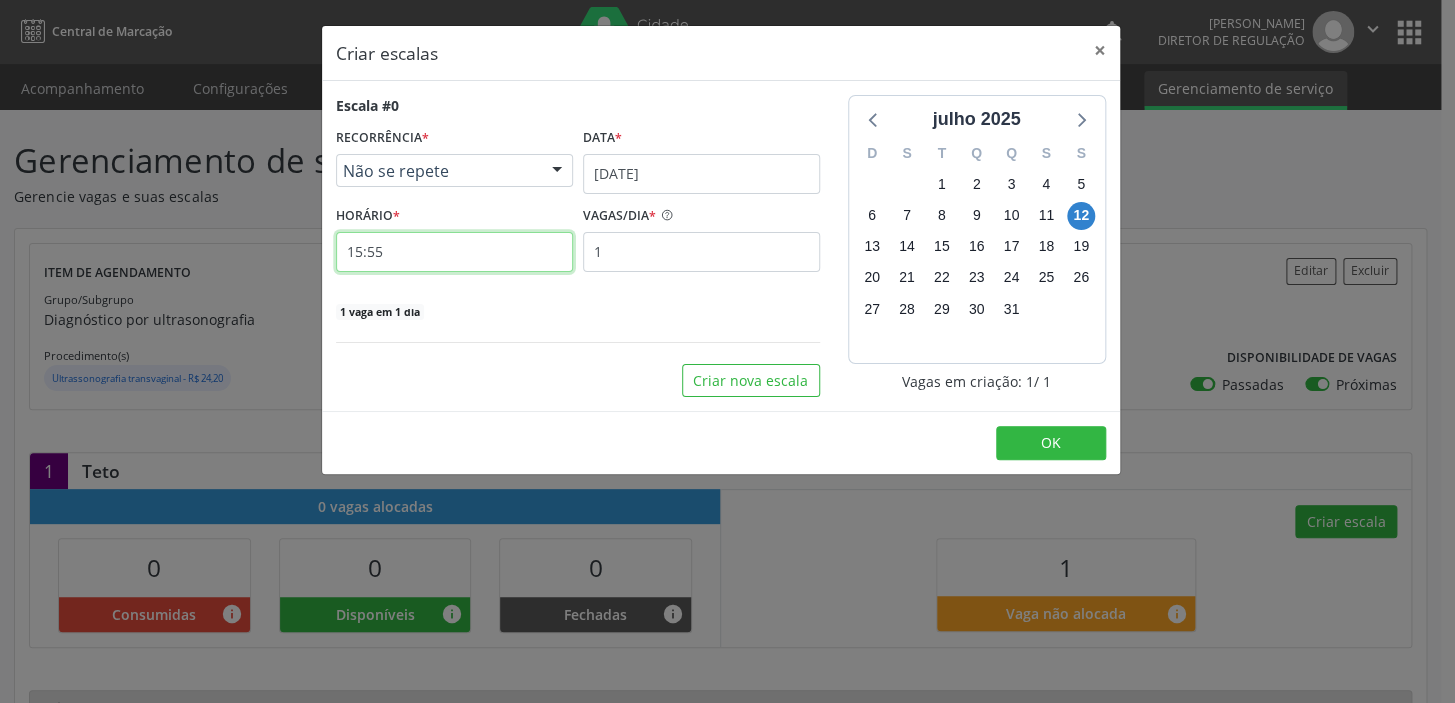 click on "15:55" at bounding box center [454, 252] 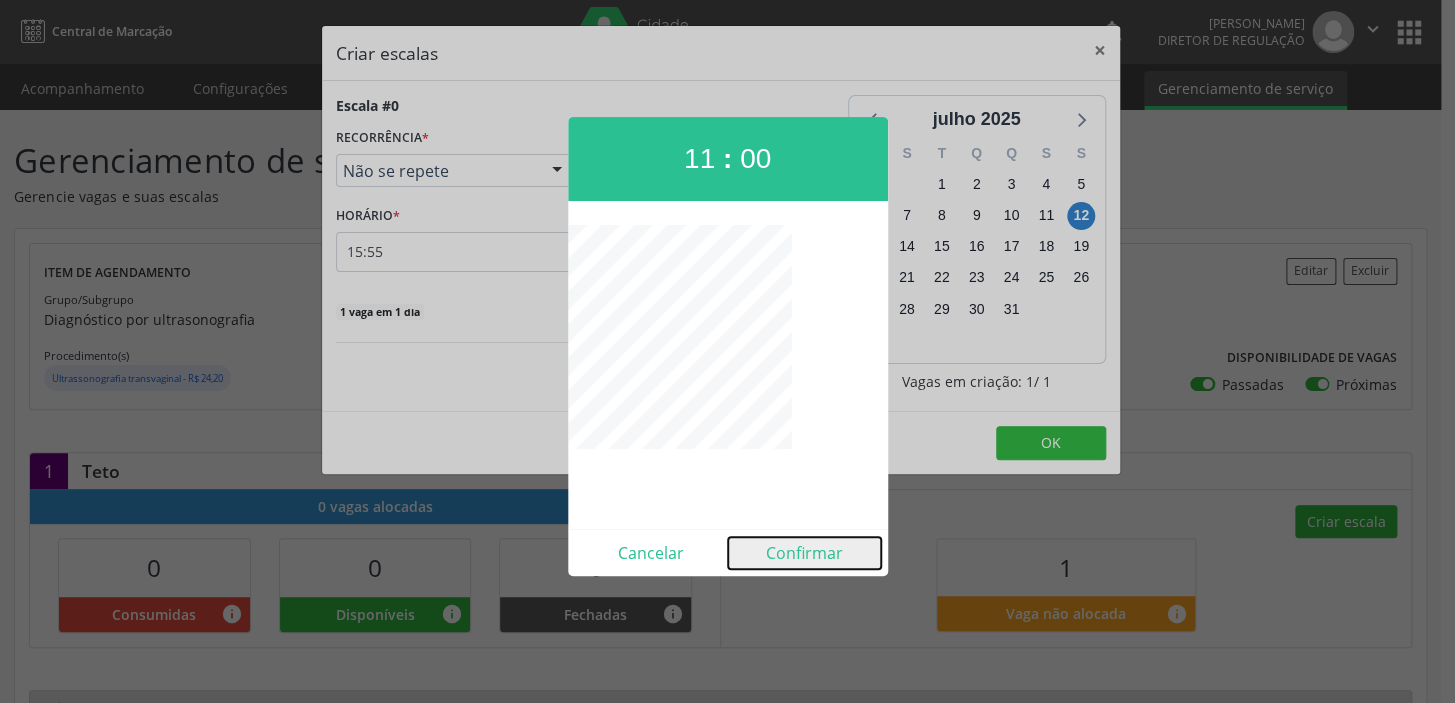 click on "Confirmar" at bounding box center [804, 553] 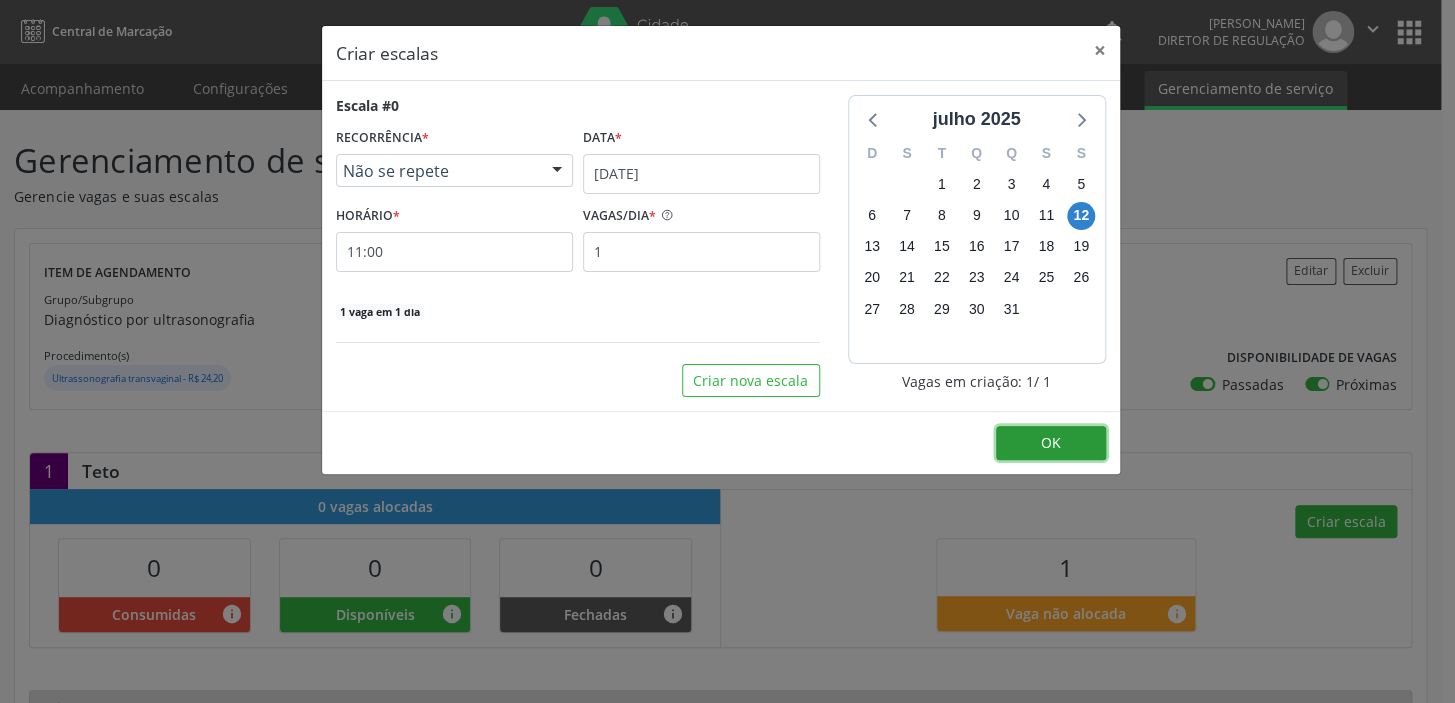 click on "OK" at bounding box center (1051, 442) 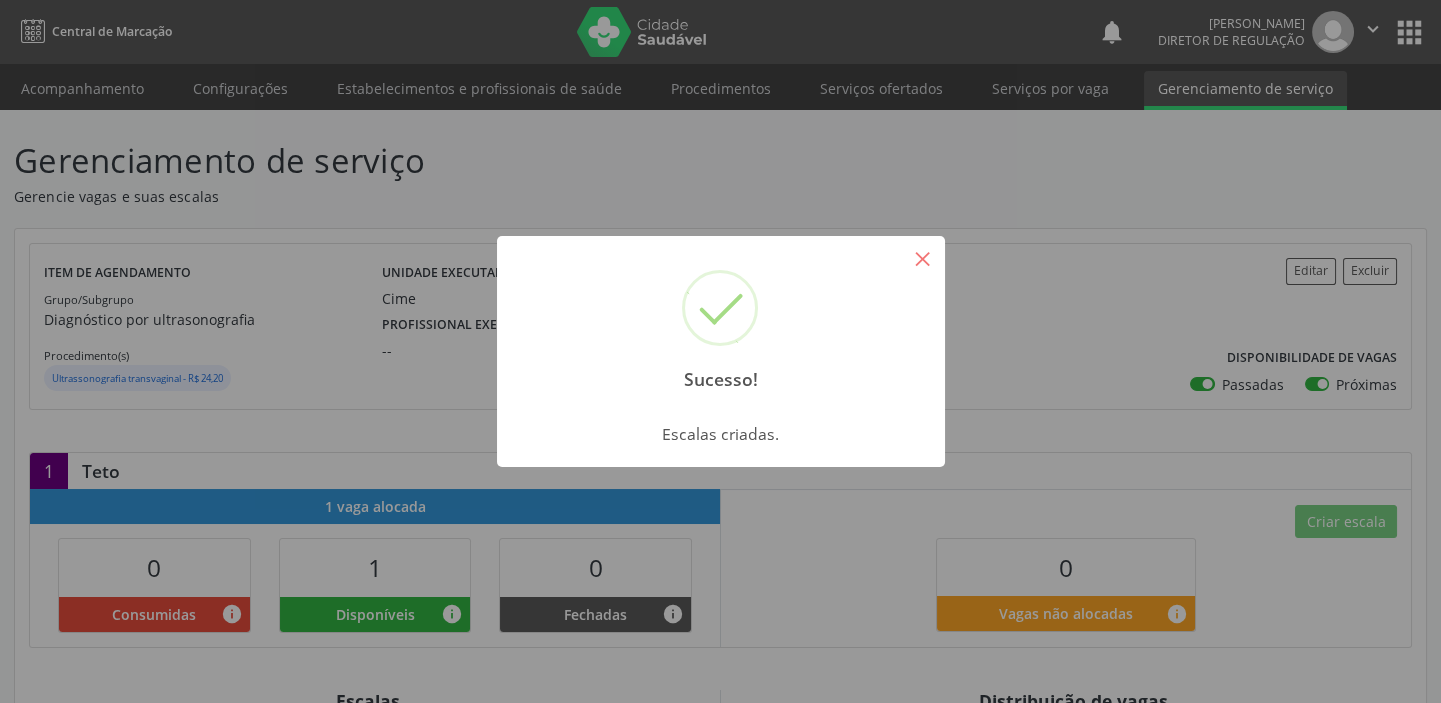 click on "×" at bounding box center [923, 258] 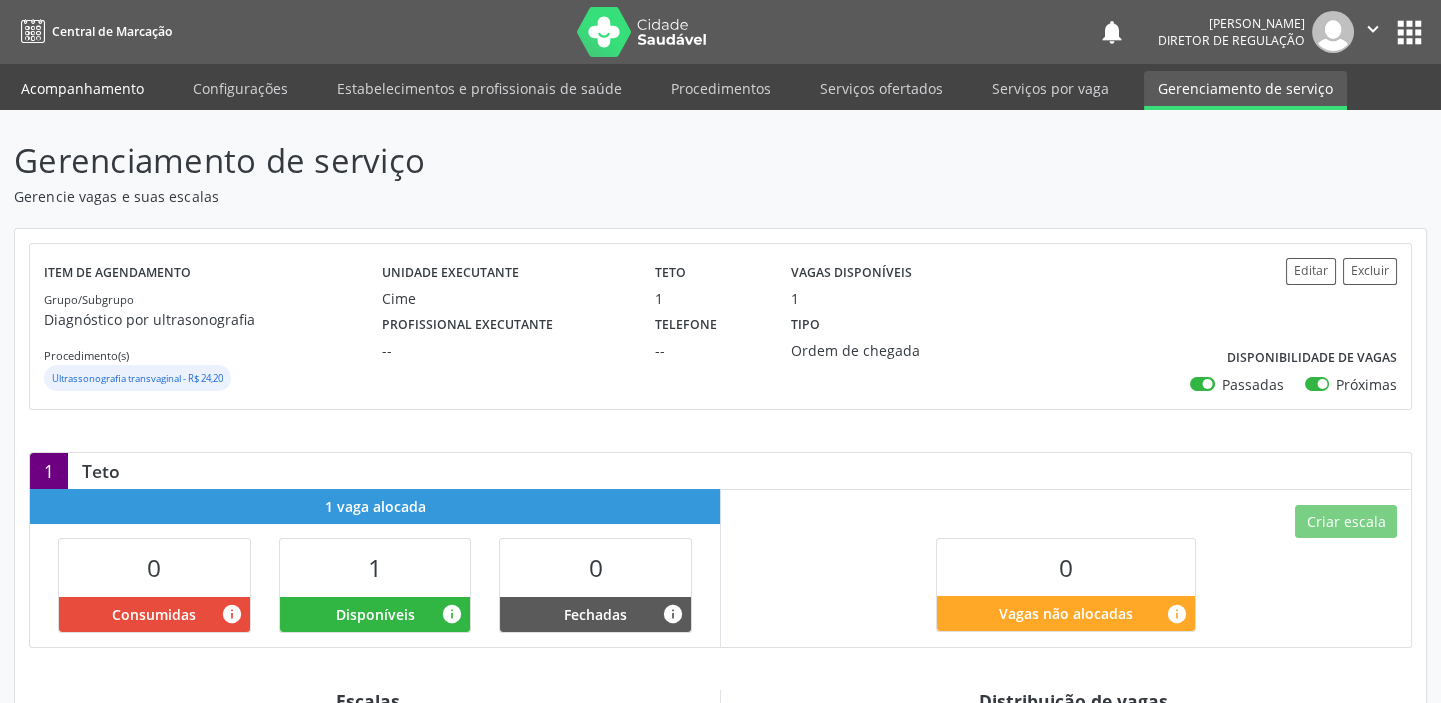 click on "Acompanhamento" at bounding box center (82, 88) 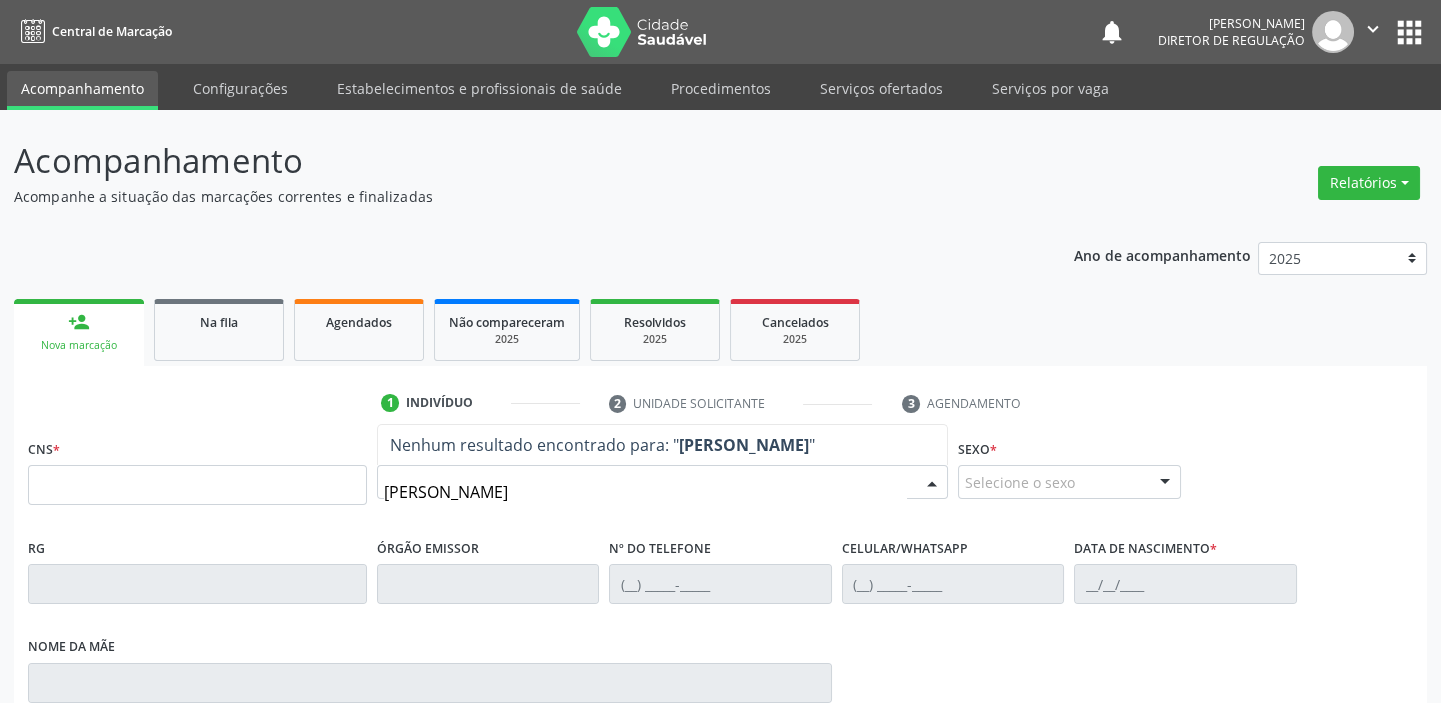 type on "[PERSON_NAME] POR" 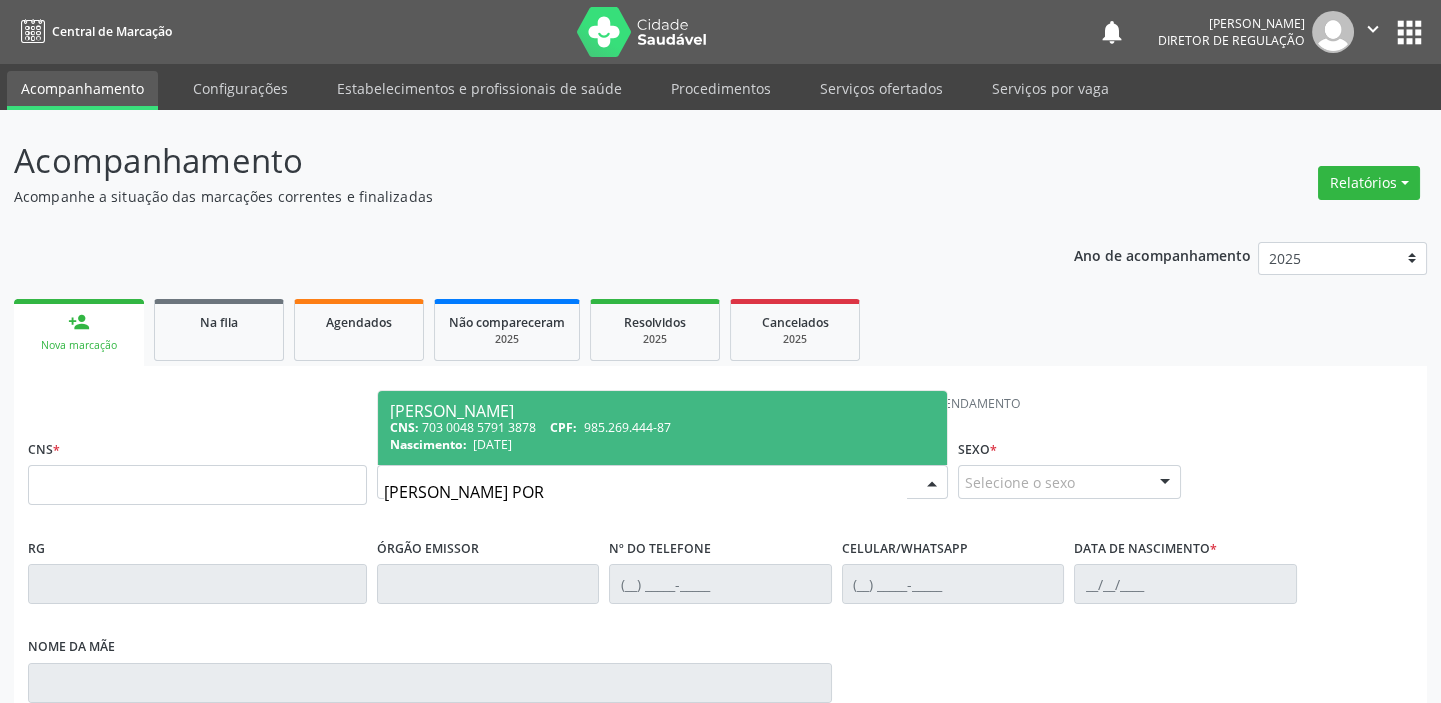 click on "Nascimento:" at bounding box center [428, 444] 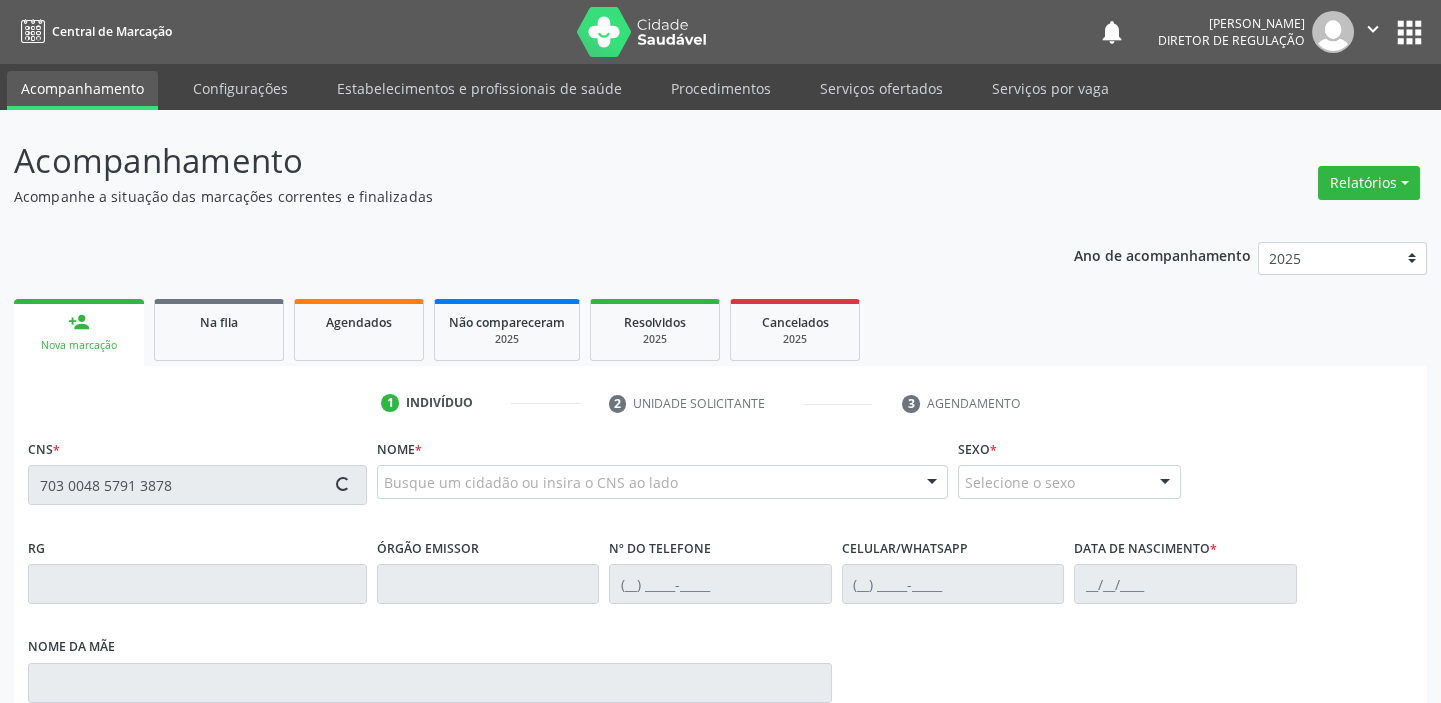 type on "703 0048 5791 3878" 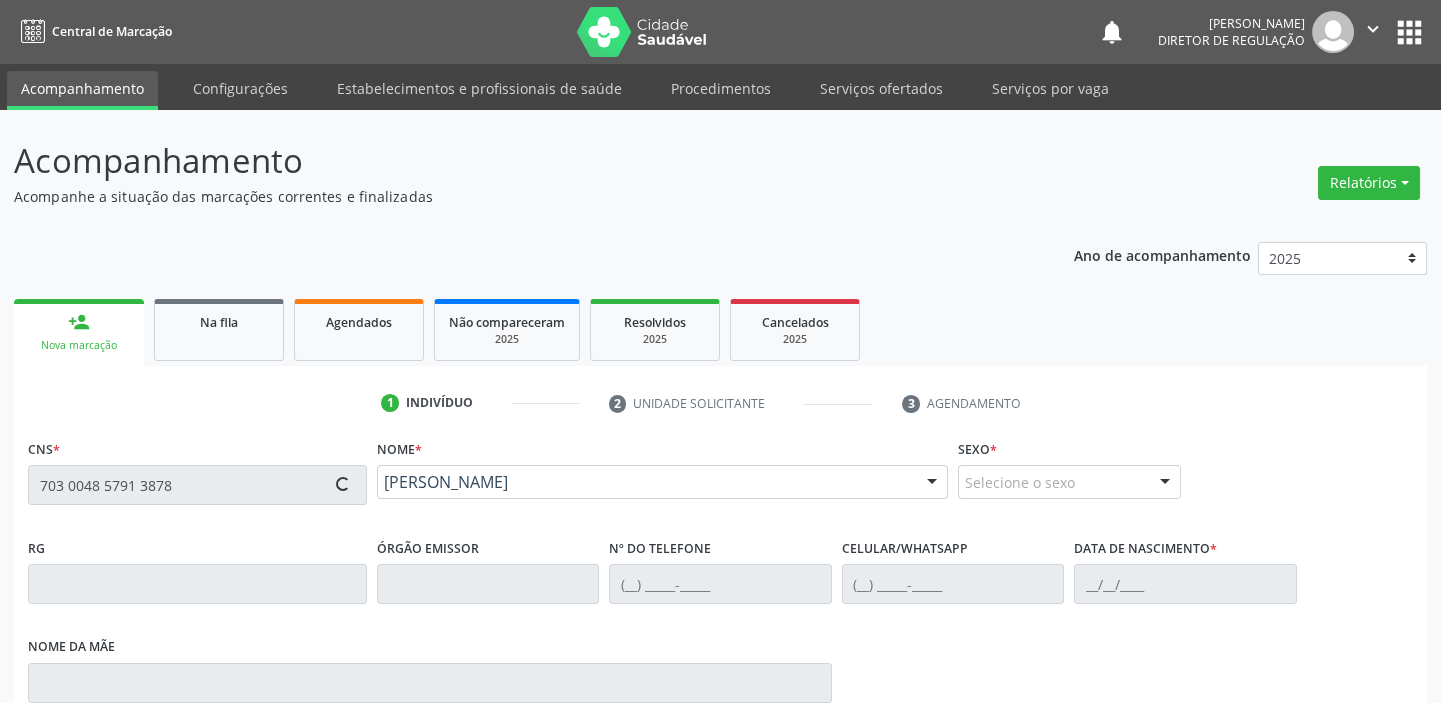 type on "[PHONE_NUMBER]" 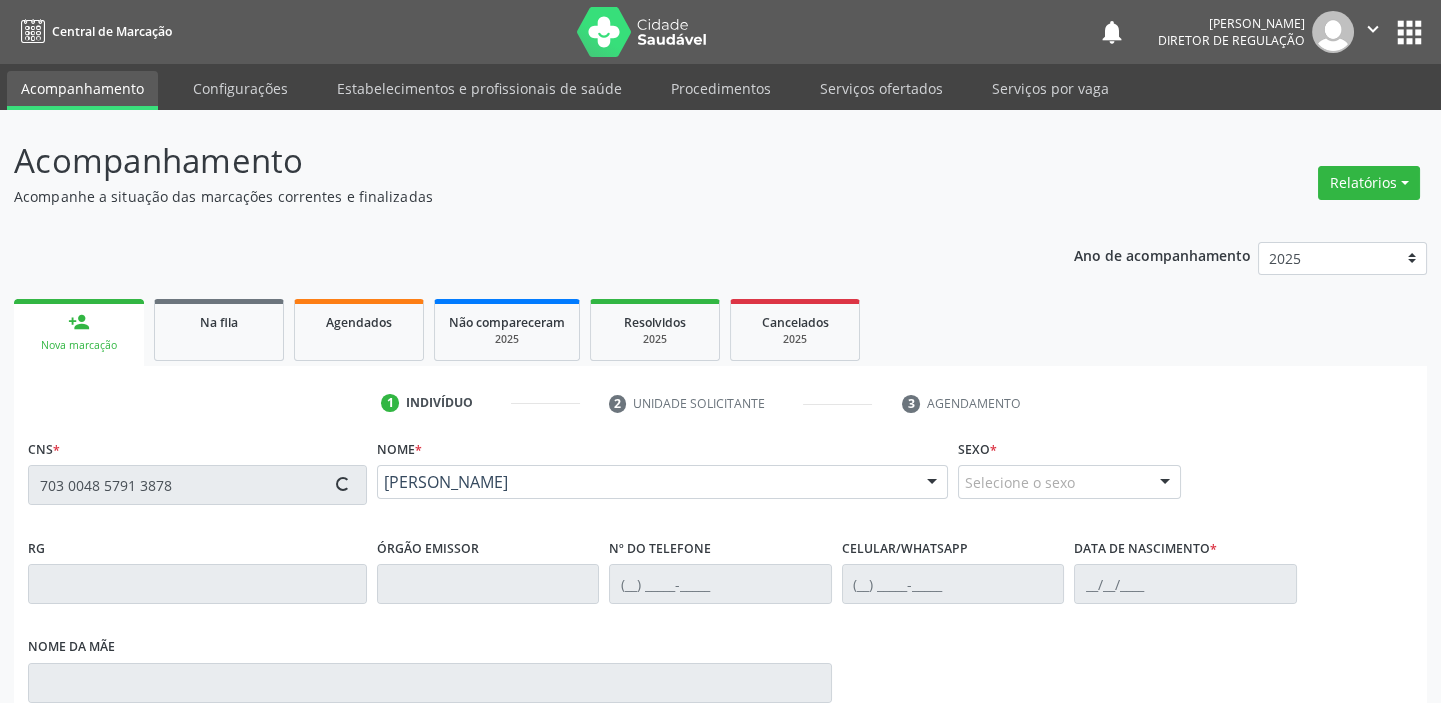 type on "[PHONE_NUMBER]" 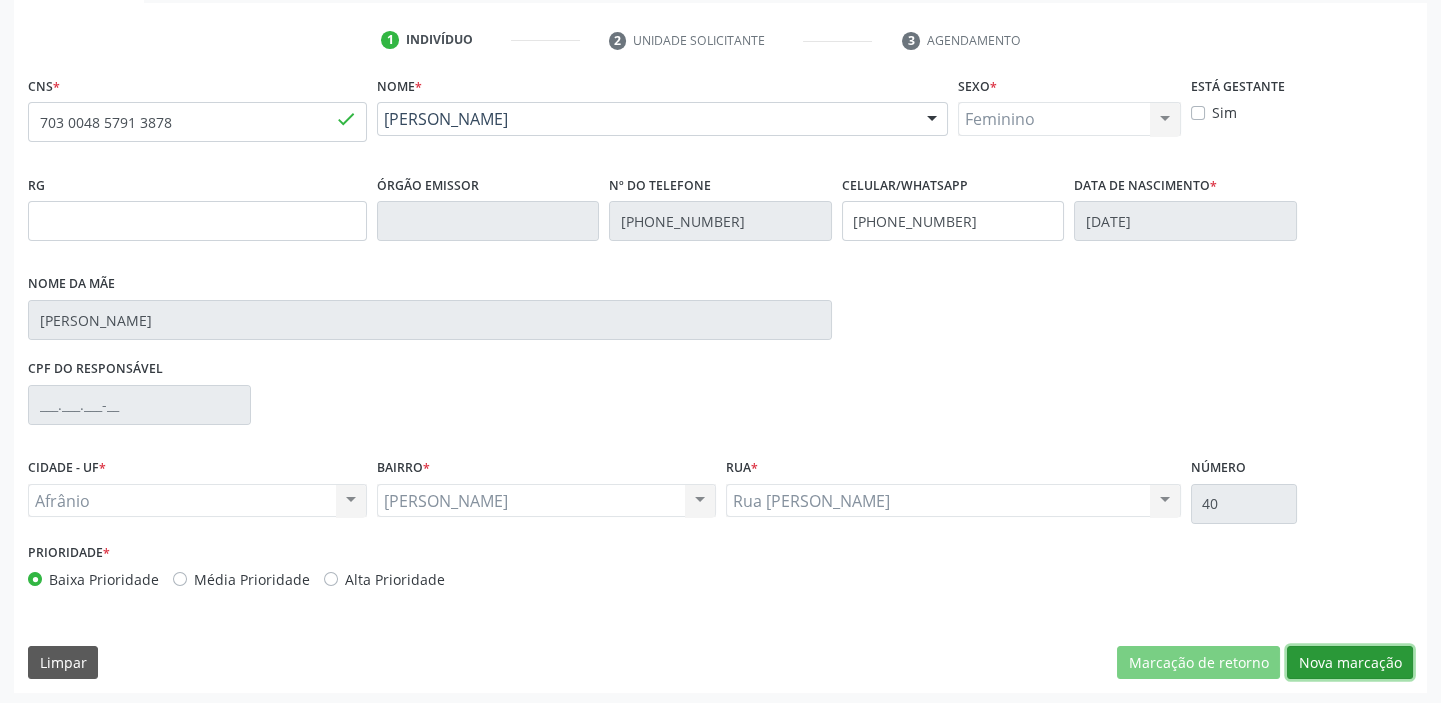 click on "Nova marcação" at bounding box center [1350, 663] 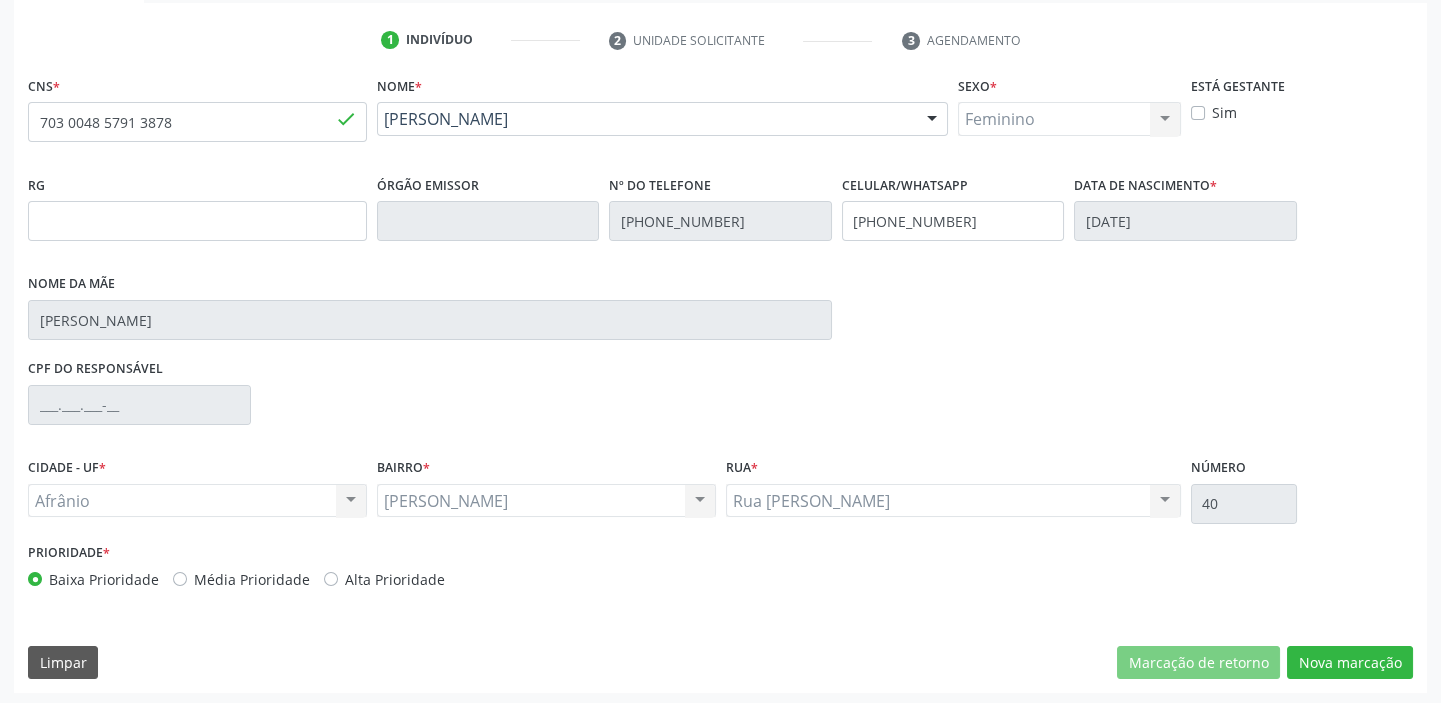 scroll, scrollTop: 201, scrollLeft: 0, axis: vertical 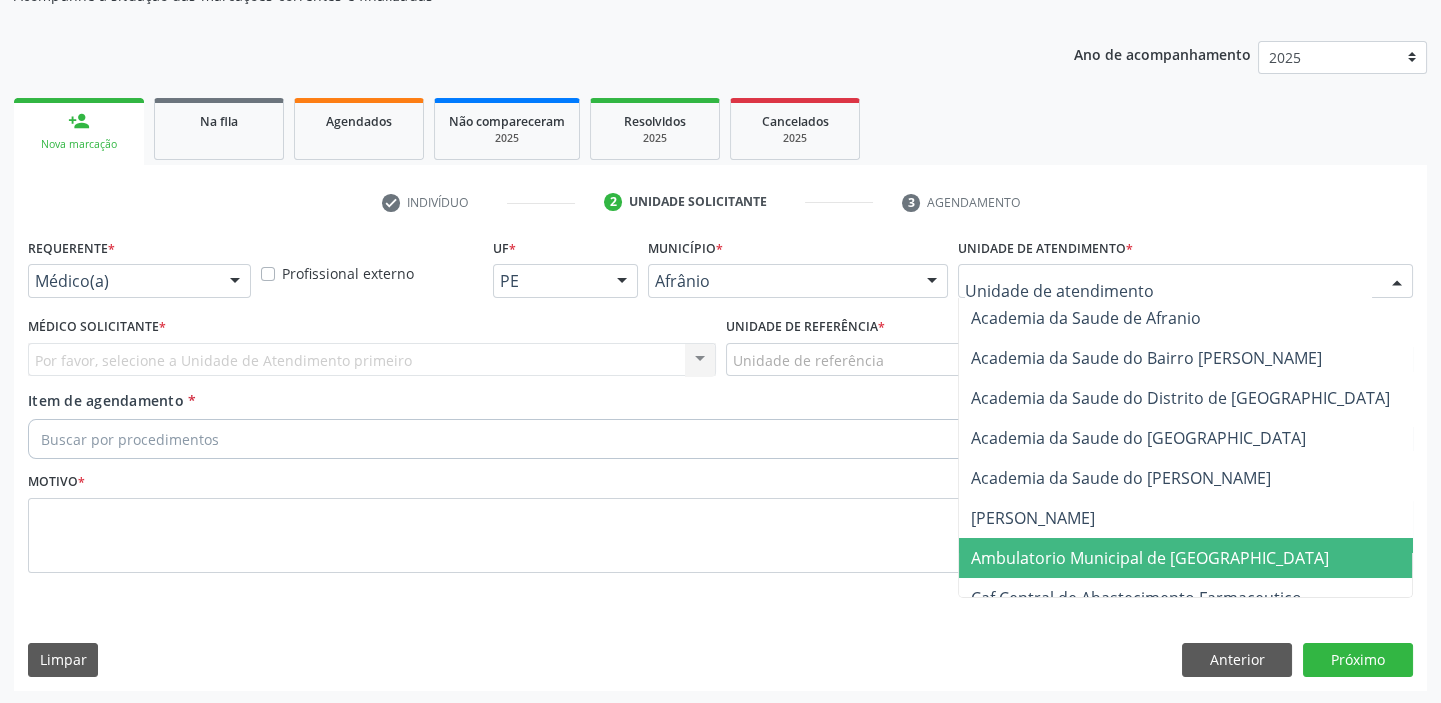 drag, startPoint x: 1006, startPoint y: 551, endPoint x: 889, endPoint y: 476, distance: 138.97482 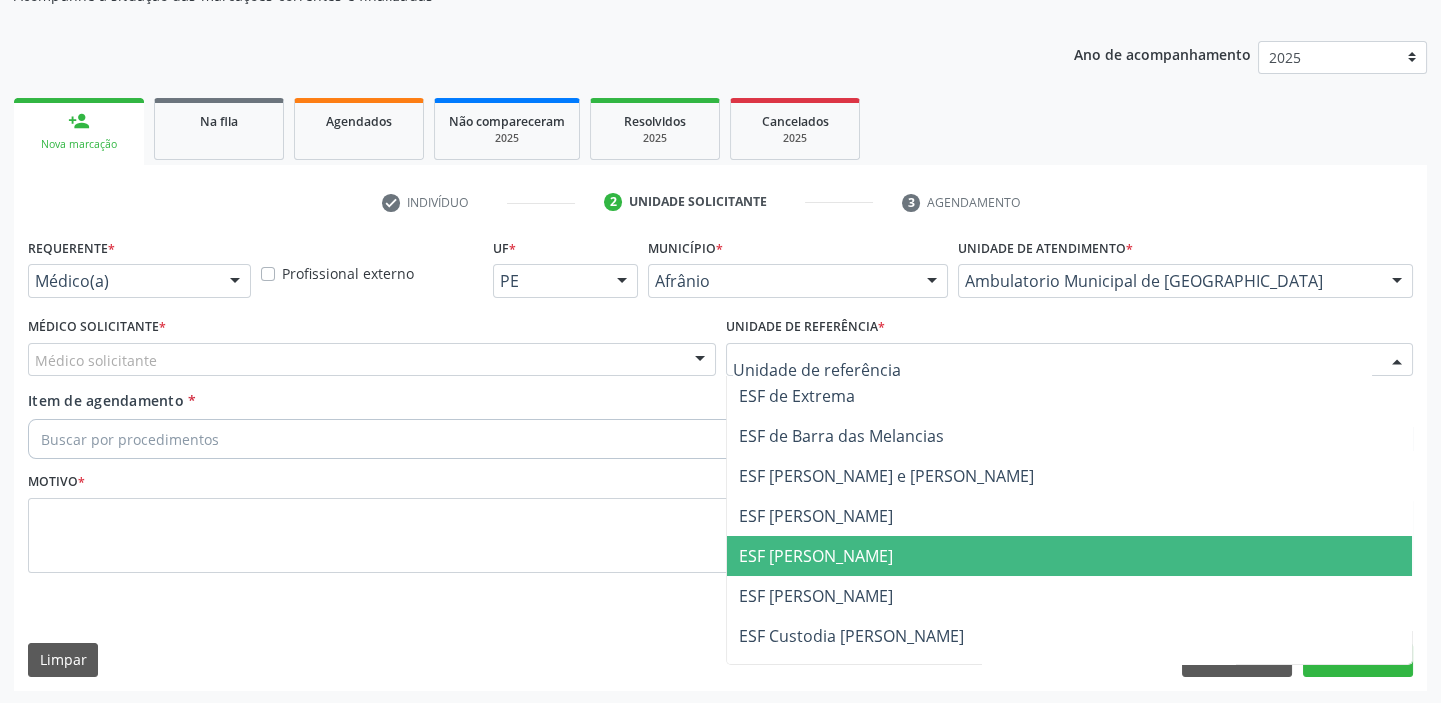 click on "ESF [PERSON_NAME]" at bounding box center (1070, 556) 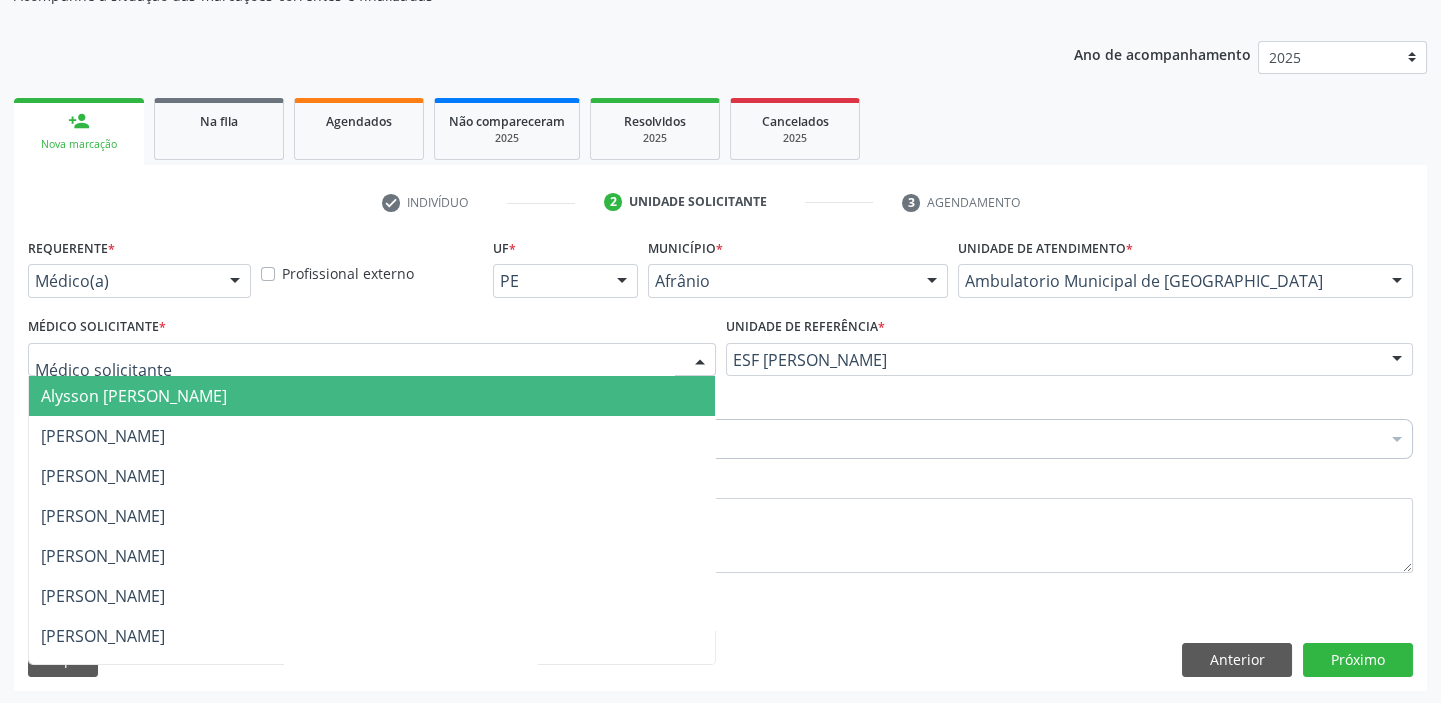 drag, startPoint x: 119, startPoint y: 392, endPoint x: 116, endPoint y: 431, distance: 39.115215 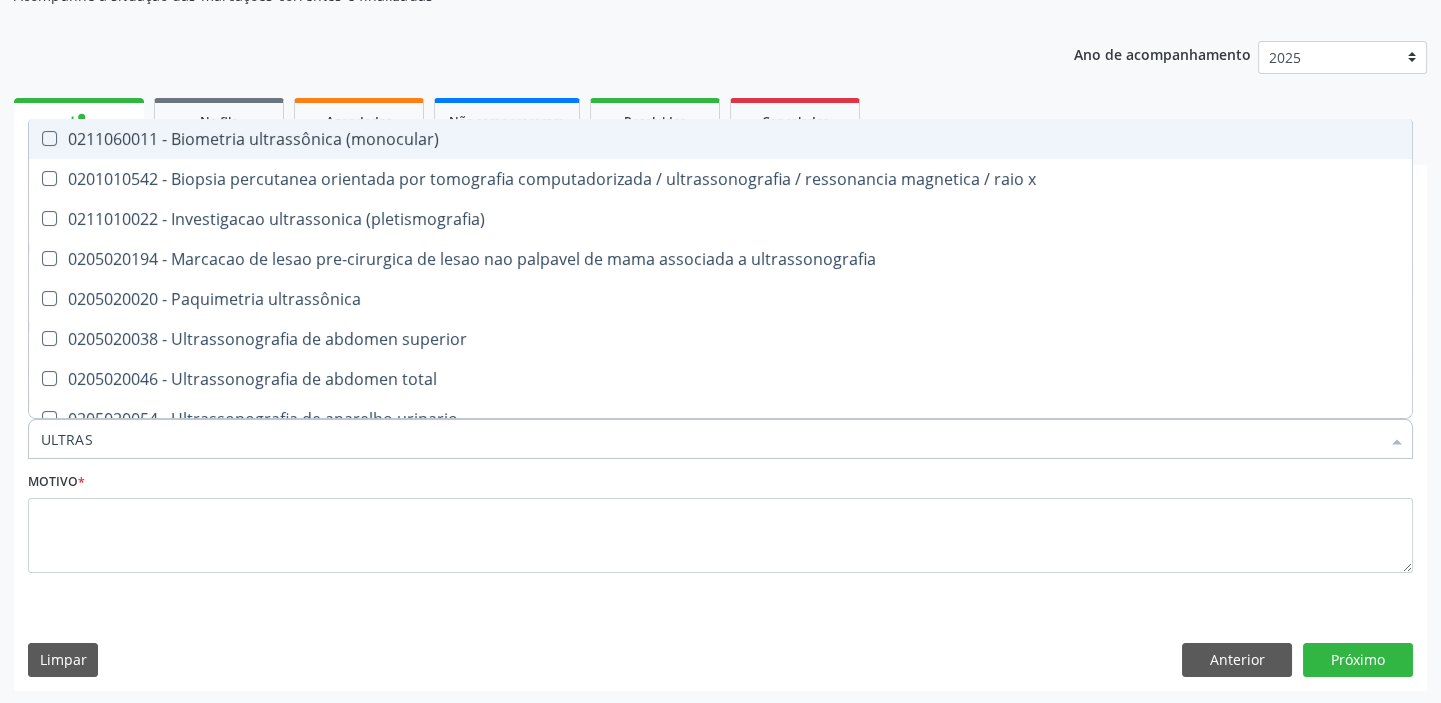 type on "ULTRASS" 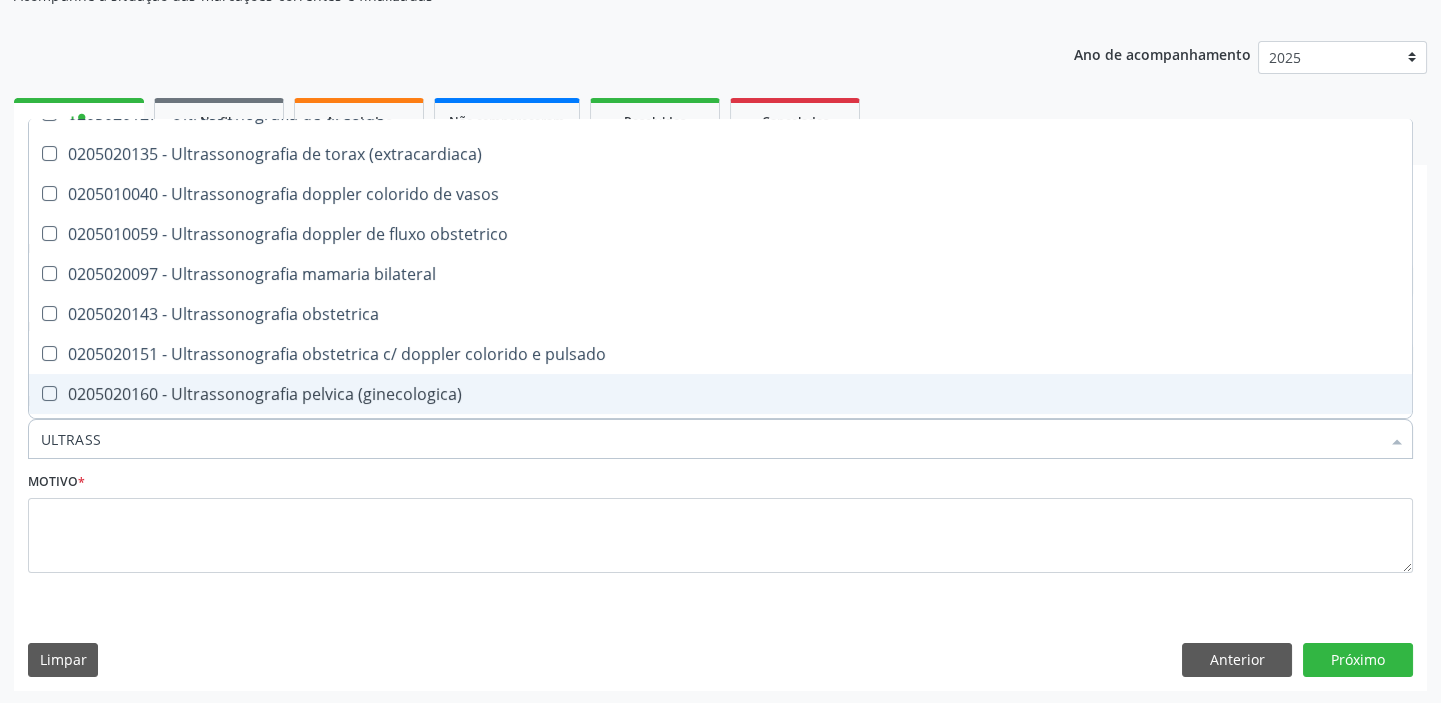 scroll, scrollTop: 620, scrollLeft: 0, axis: vertical 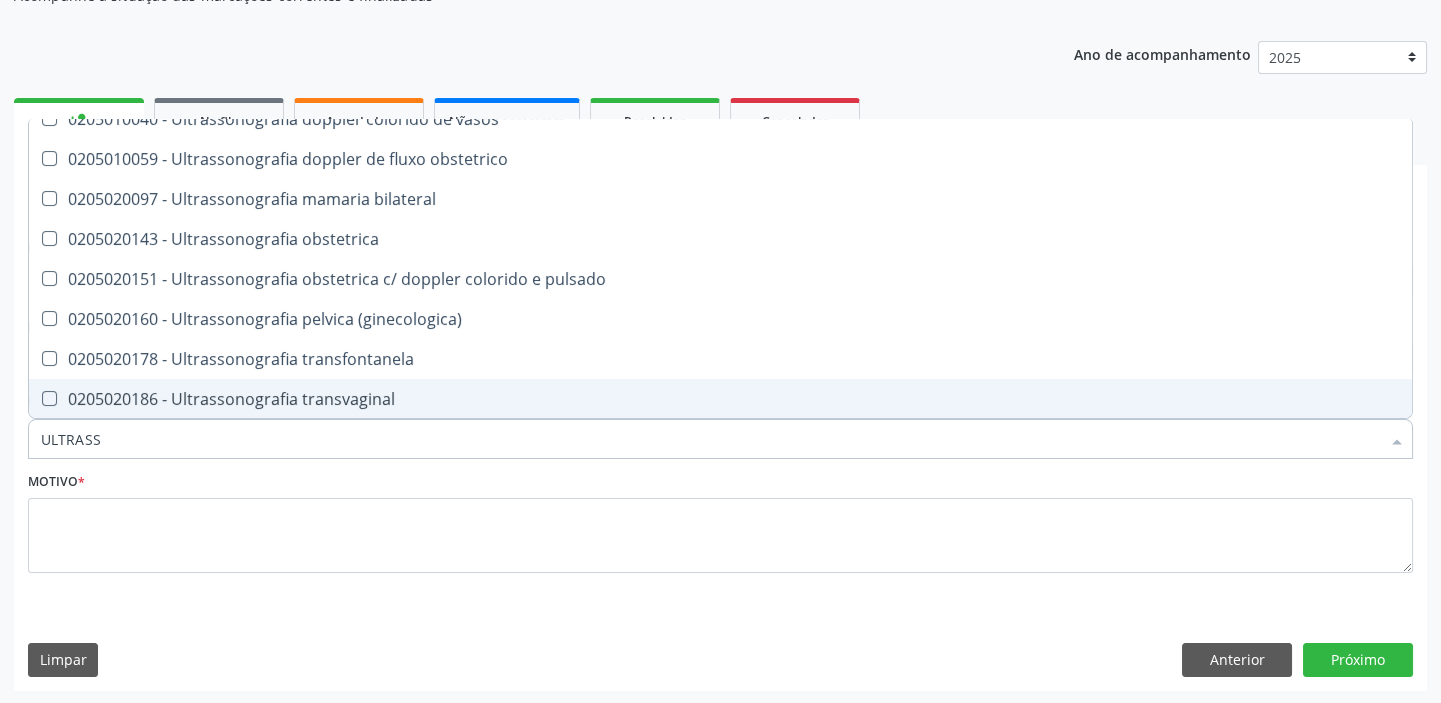 click on "0205020186 - Ultrassonografia transvaginal" at bounding box center [720, 399] 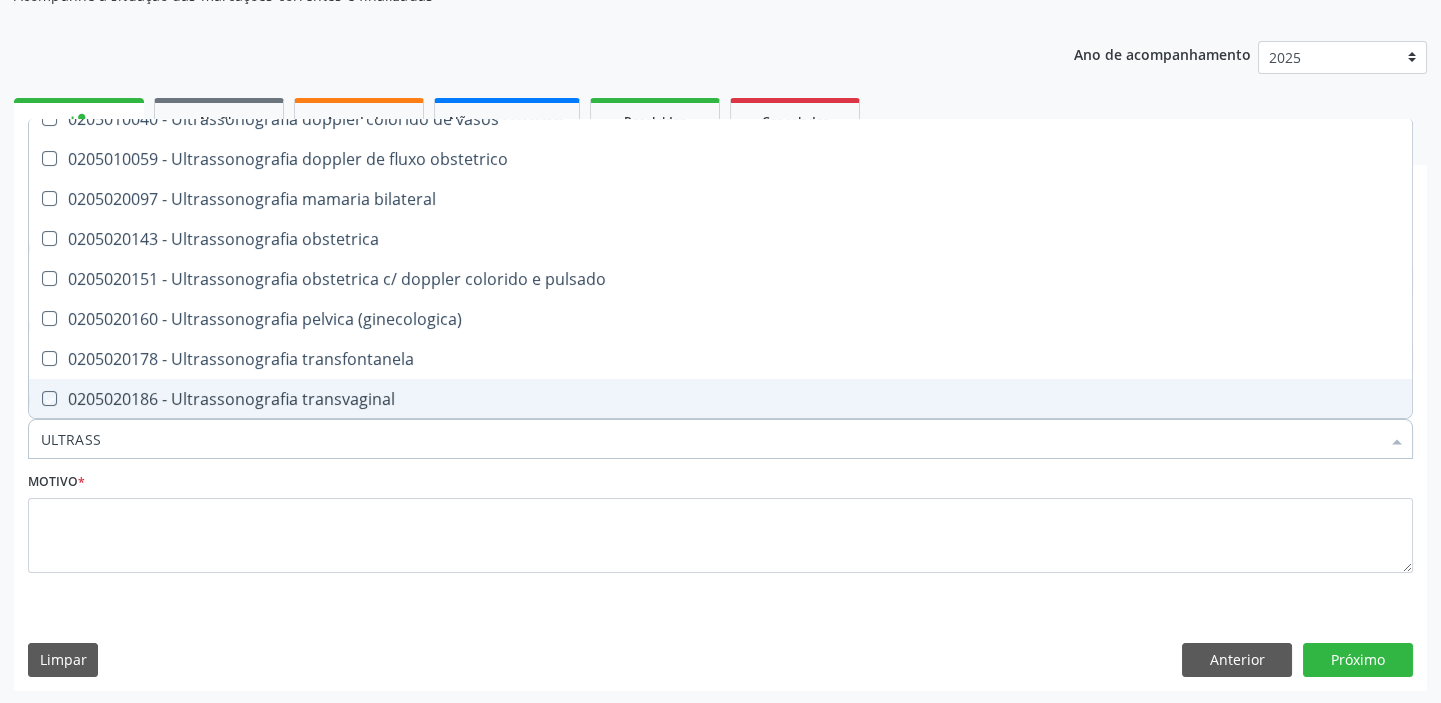checkbox on "true" 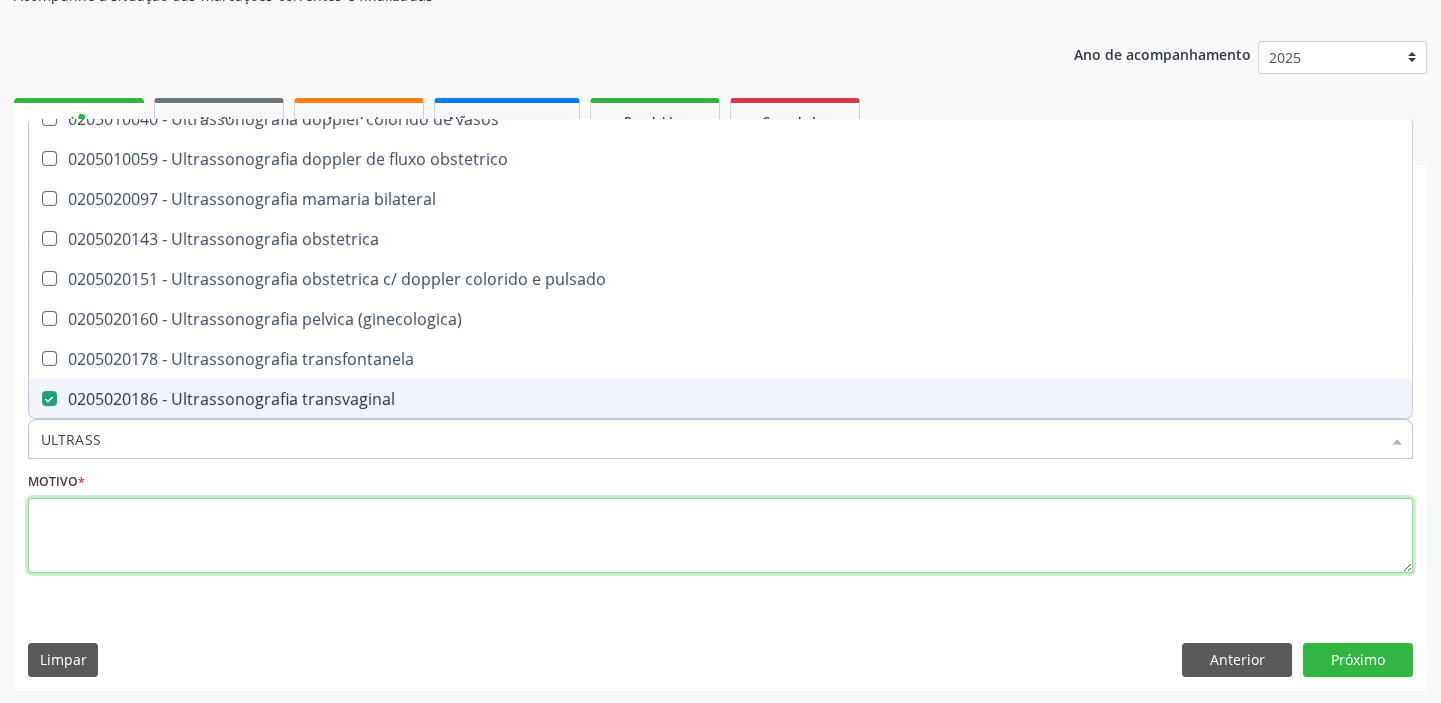 click at bounding box center [720, 536] 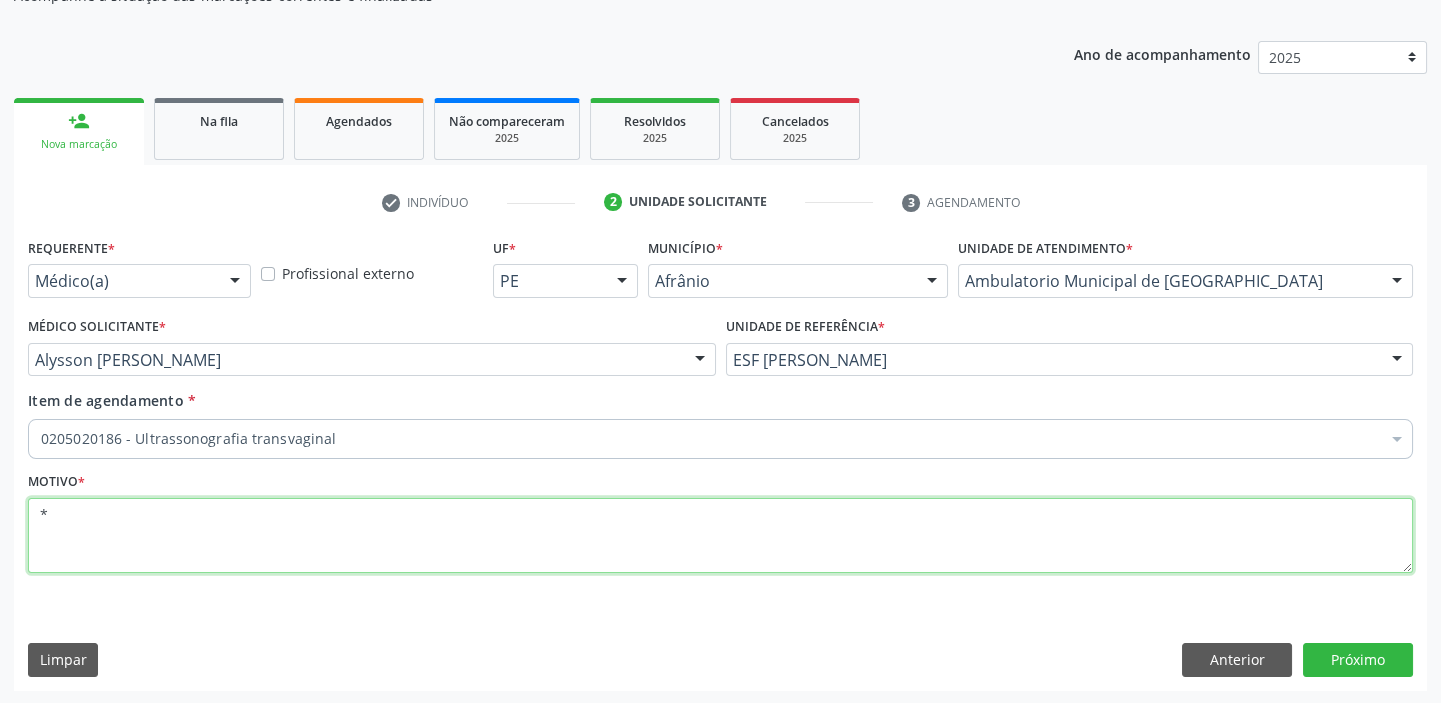scroll, scrollTop: 0, scrollLeft: 0, axis: both 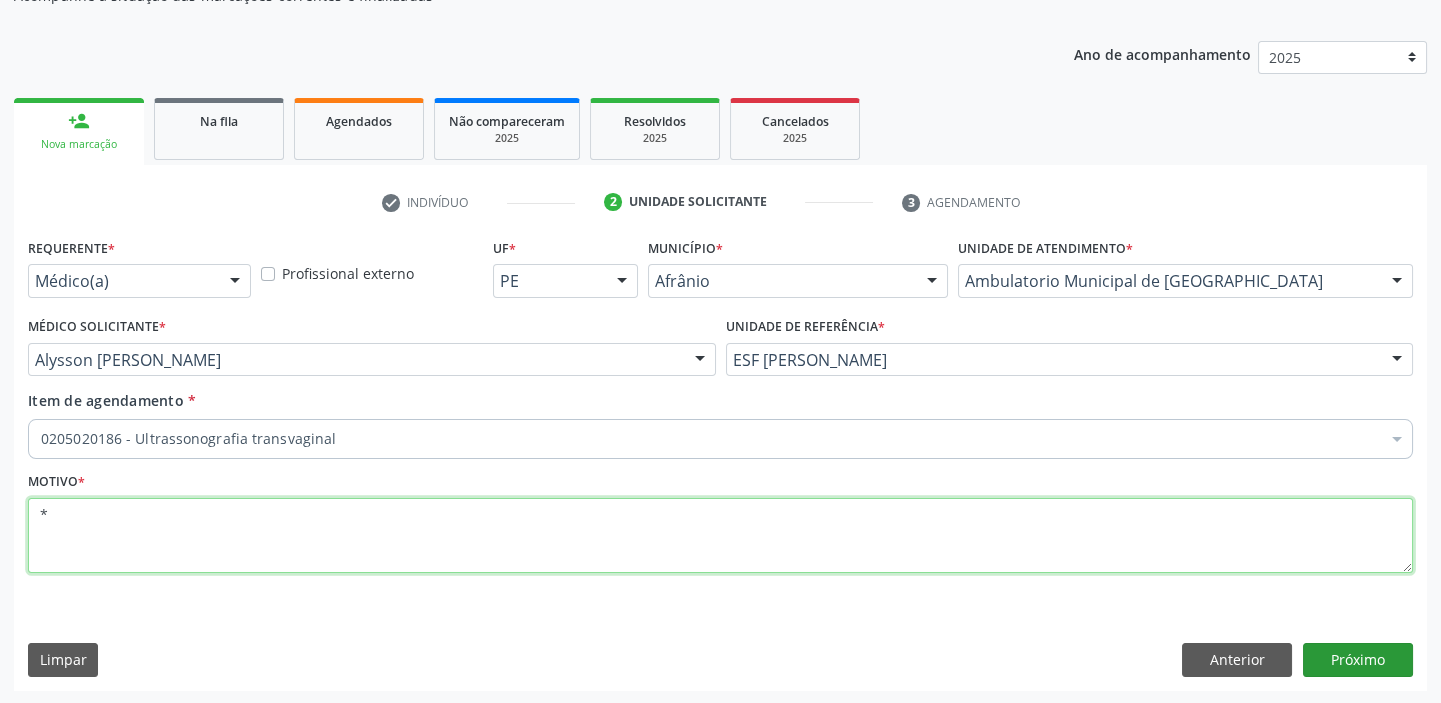 type on "*" 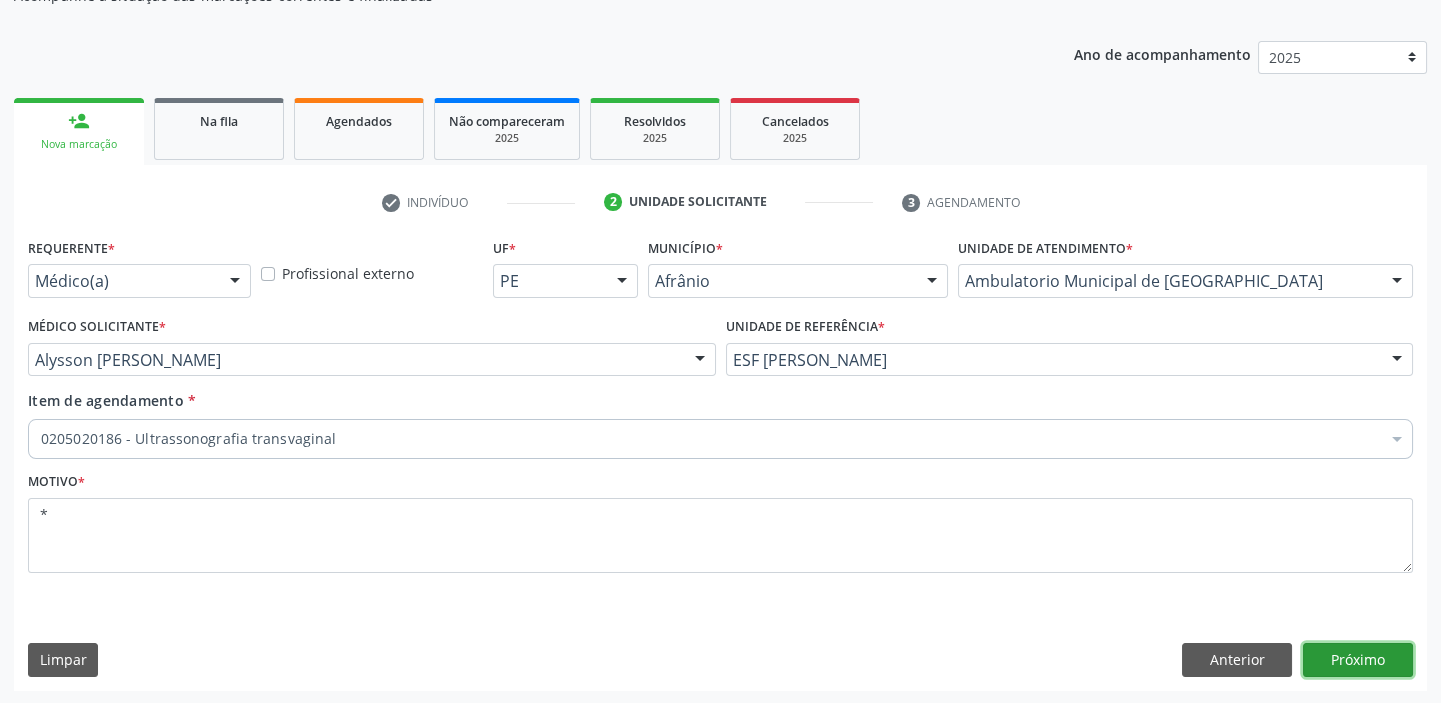click on "Próximo" at bounding box center [1358, 660] 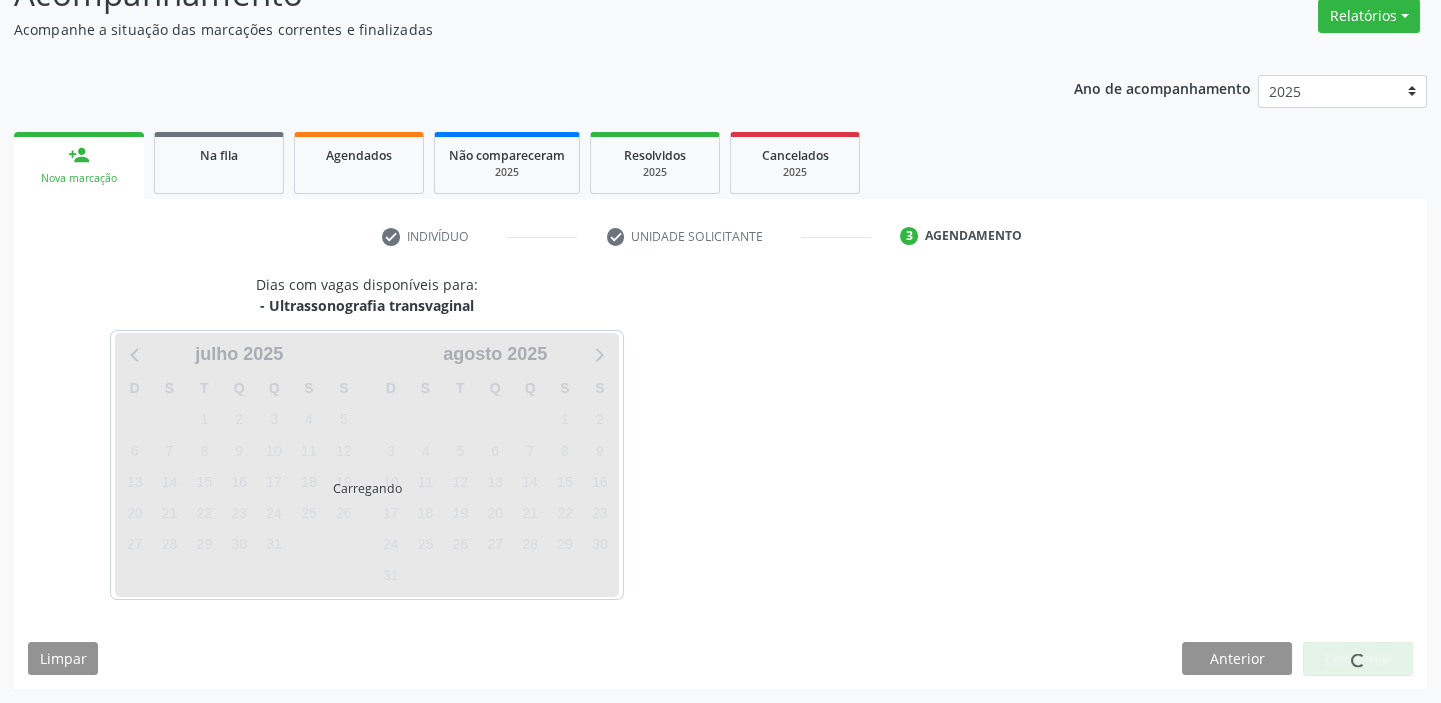scroll, scrollTop: 166, scrollLeft: 0, axis: vertical 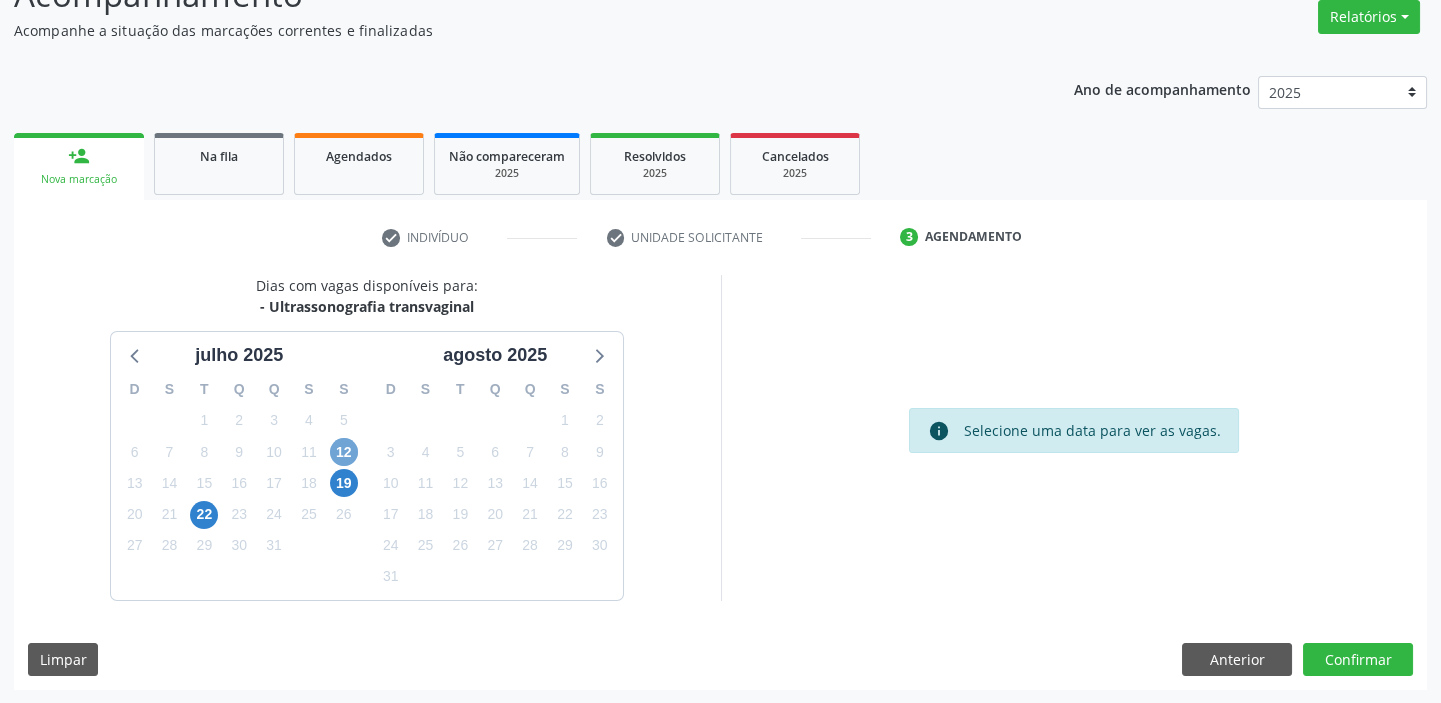 click on "12" at bounding box center [344, 452] 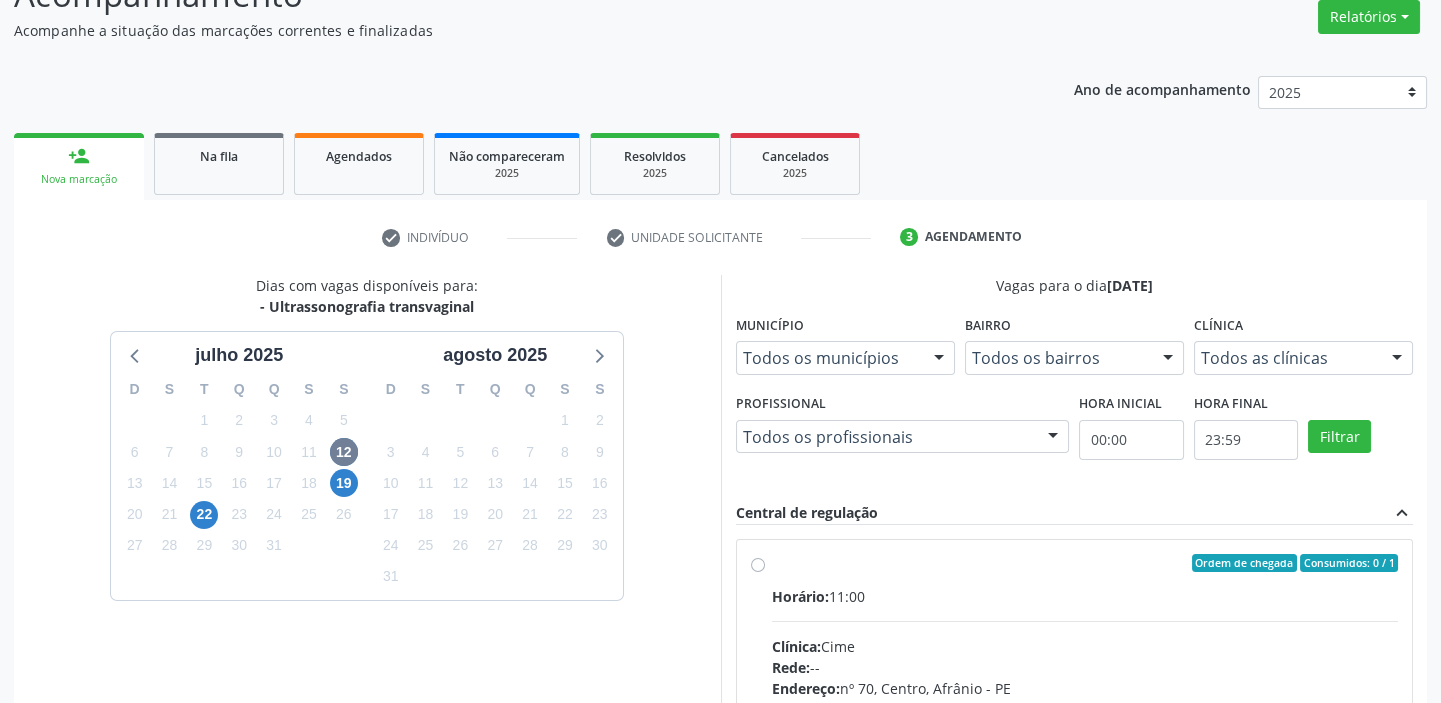 drag, startPoint x: 932, startPoint y: 590, endPoint x: 1061, endPoint y: 630, distance: 135.05925 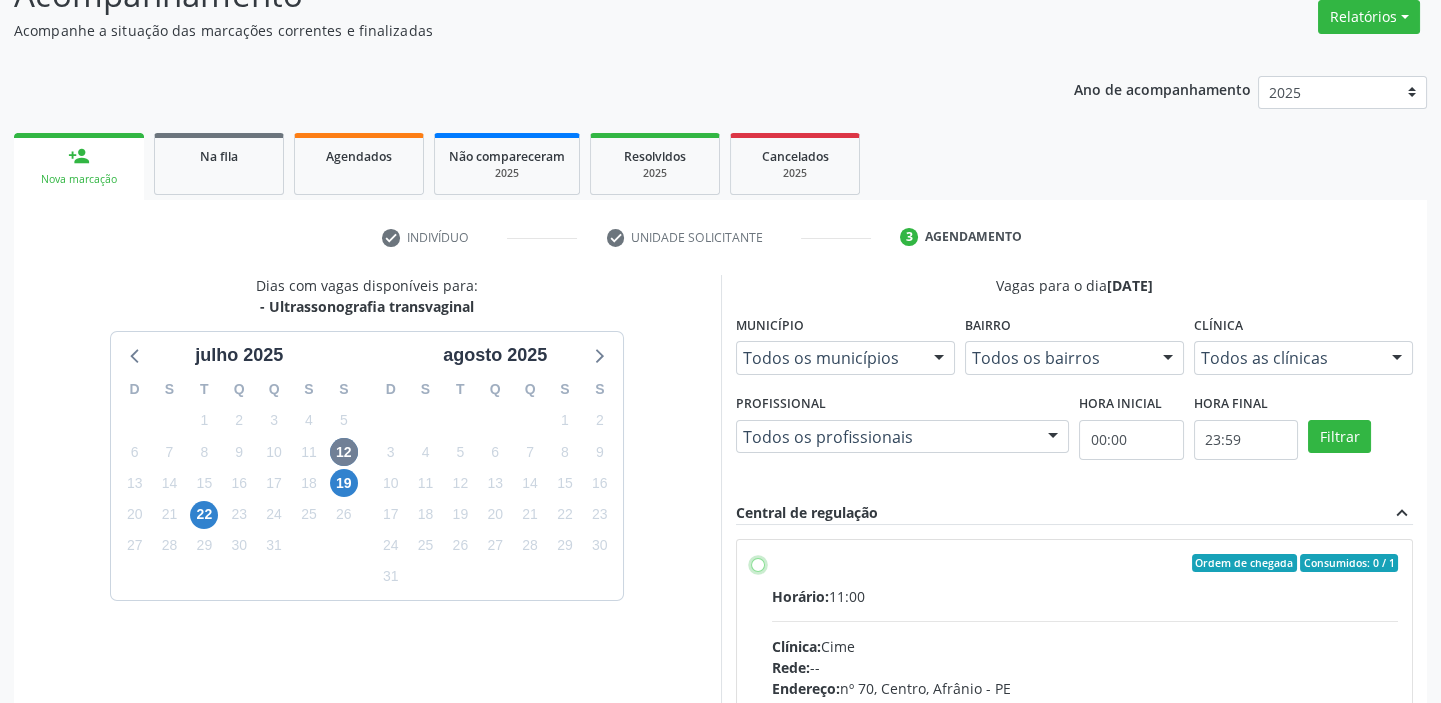click on "Ordem de chegada
Consumidos: 0 / 1
Horário:   11:00
Clínica:  Cime
Rede:
--
Endereço:   [STREET_ADDRESS]
Telefone:   [PHONE_NUMBER]
Profissional:
--
Informações adicionais sobre o atendimento
Idade de atendimento:
Sem restrição
Gênero(s) atendido(s):
Sem restrição
Informações adicionais:
--" at bounding box center (758, 563) 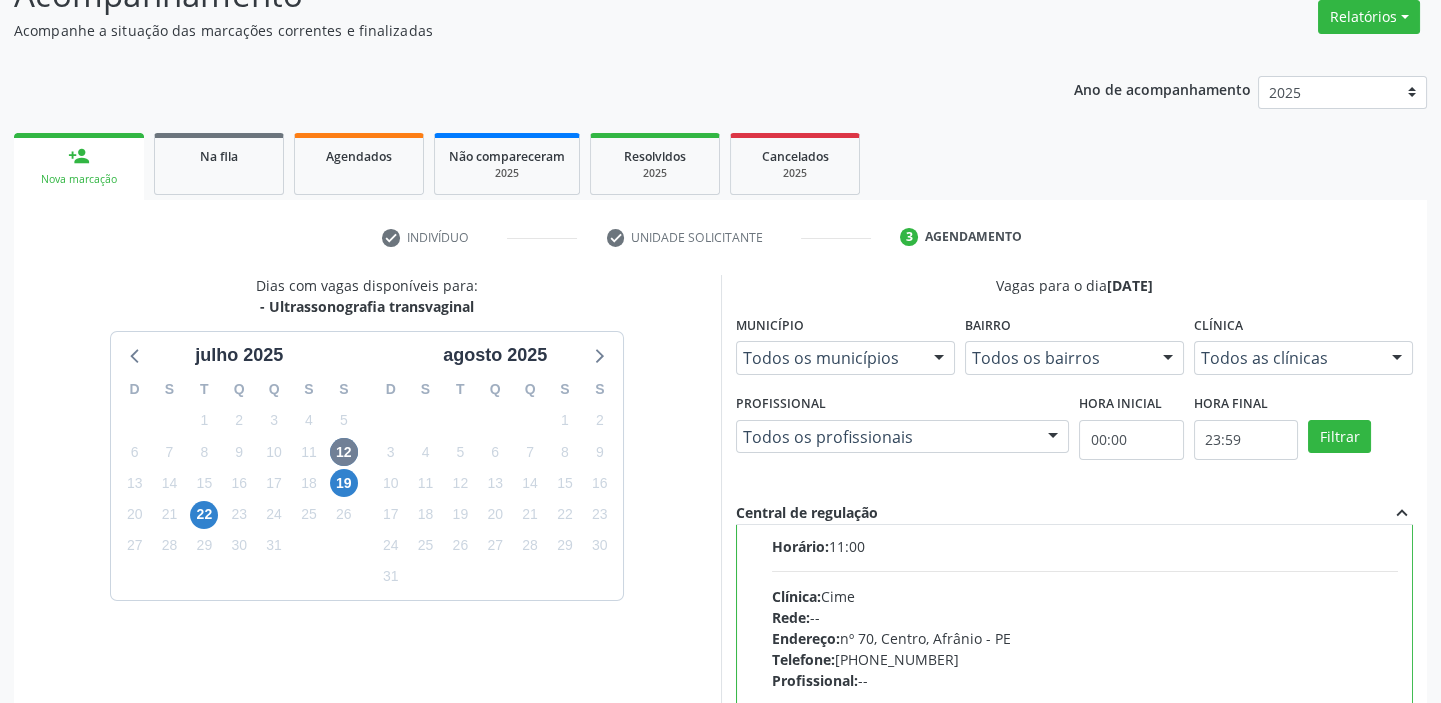 scroll, scrollTop: 99, scrollLeft: 0, axis: vertical 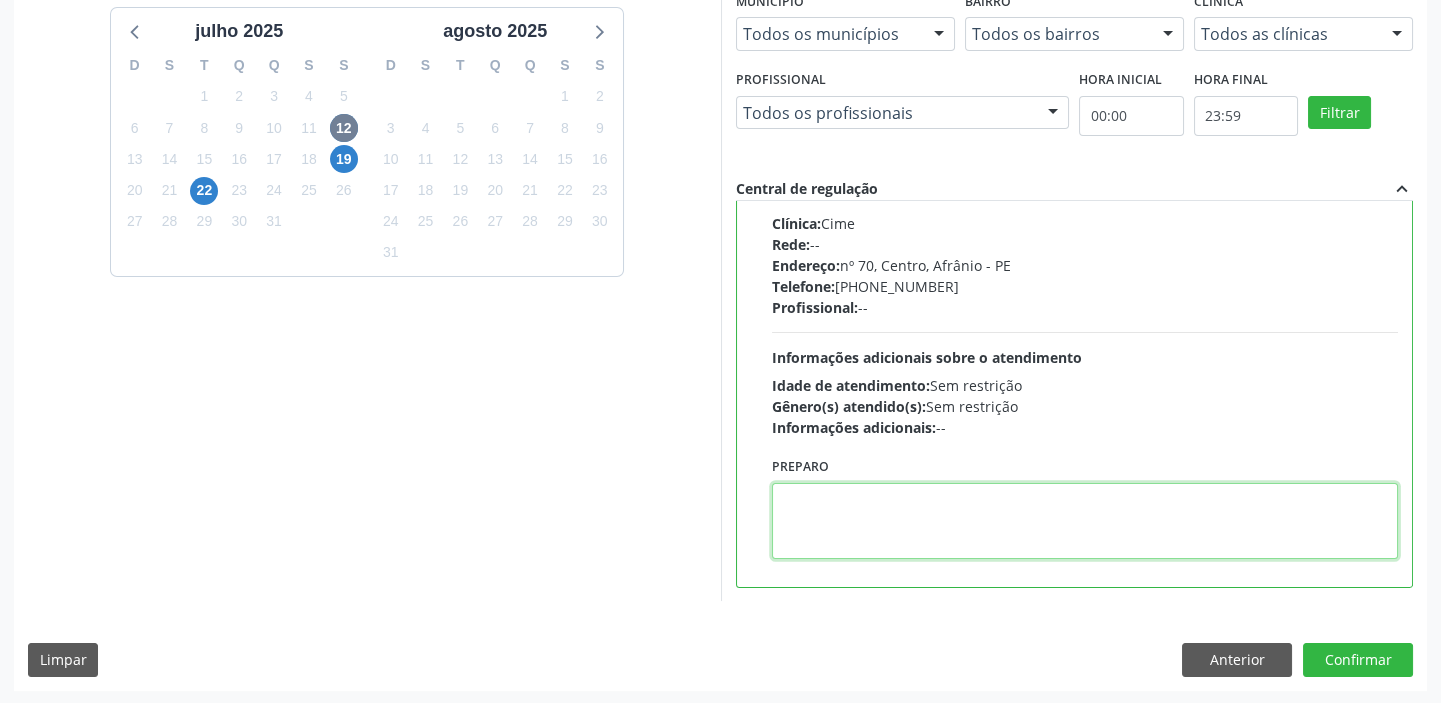 click at bounding box center [1085, 521] 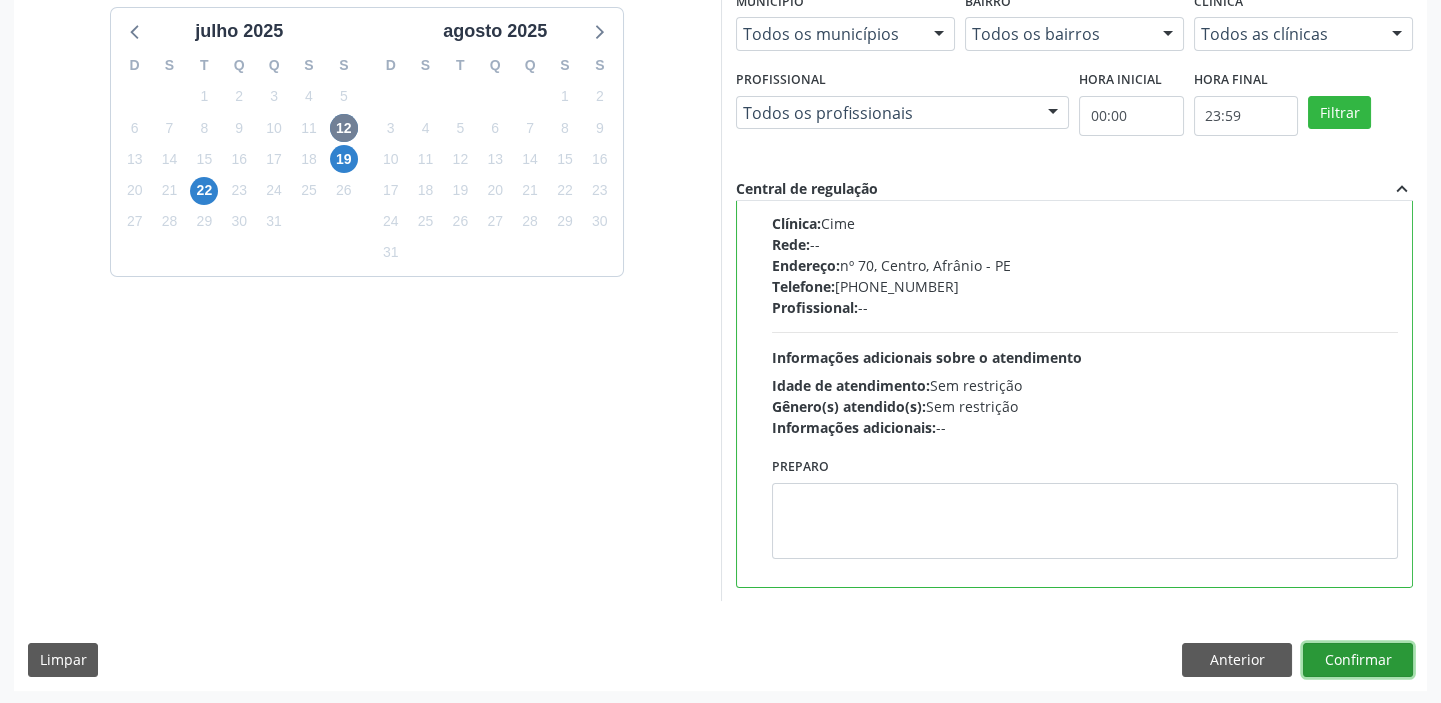 click on "Confirmar" at bounding box center (1358, 660) 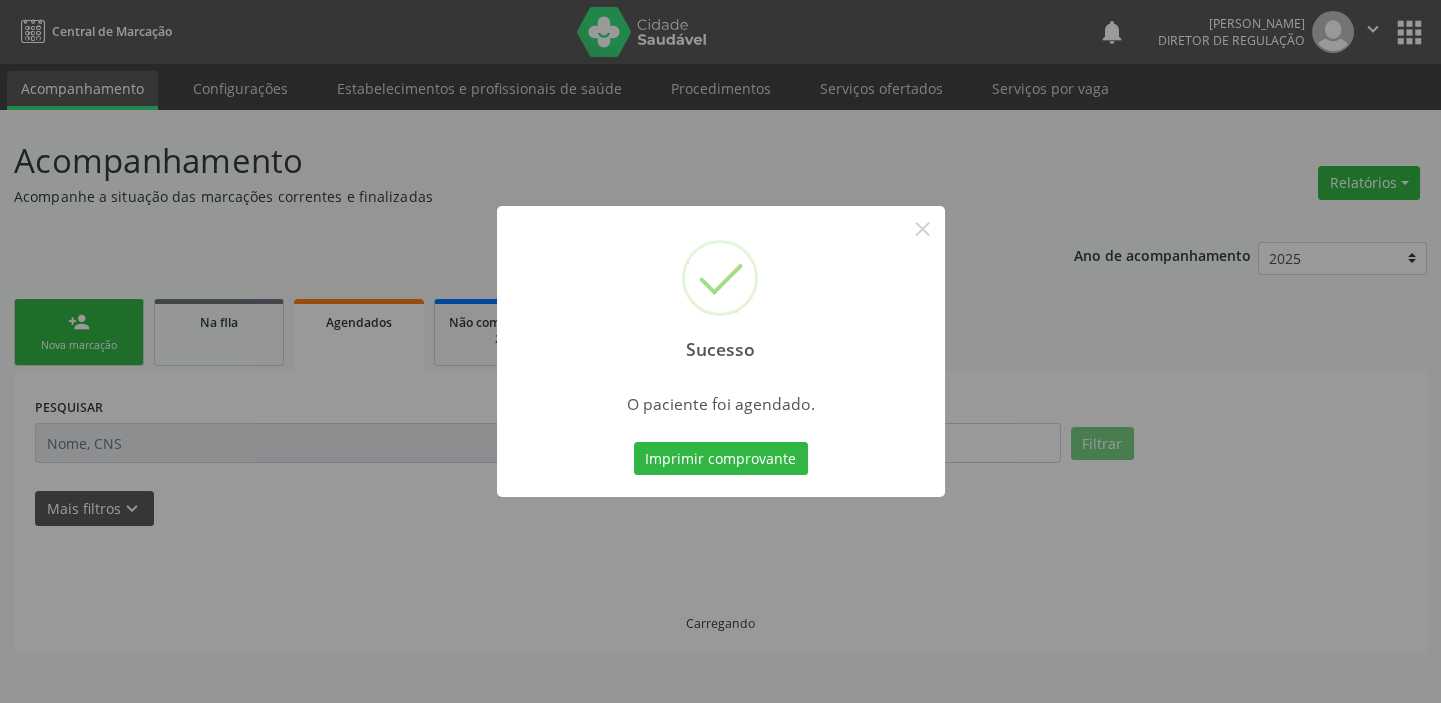 scroll, scrollTop: 0, scrollLeft: 0, axis: both 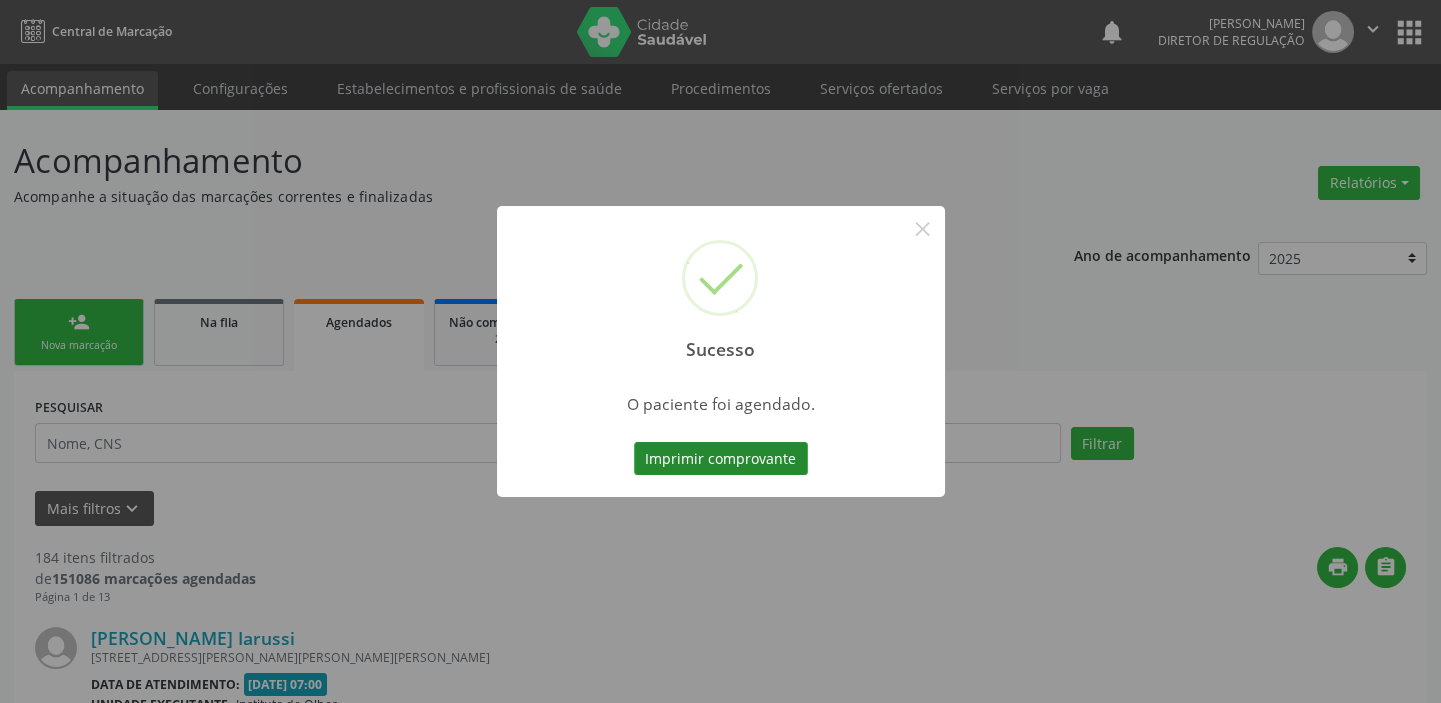 click on "Imprimir comprovante" at bounding box center (721, 459) 